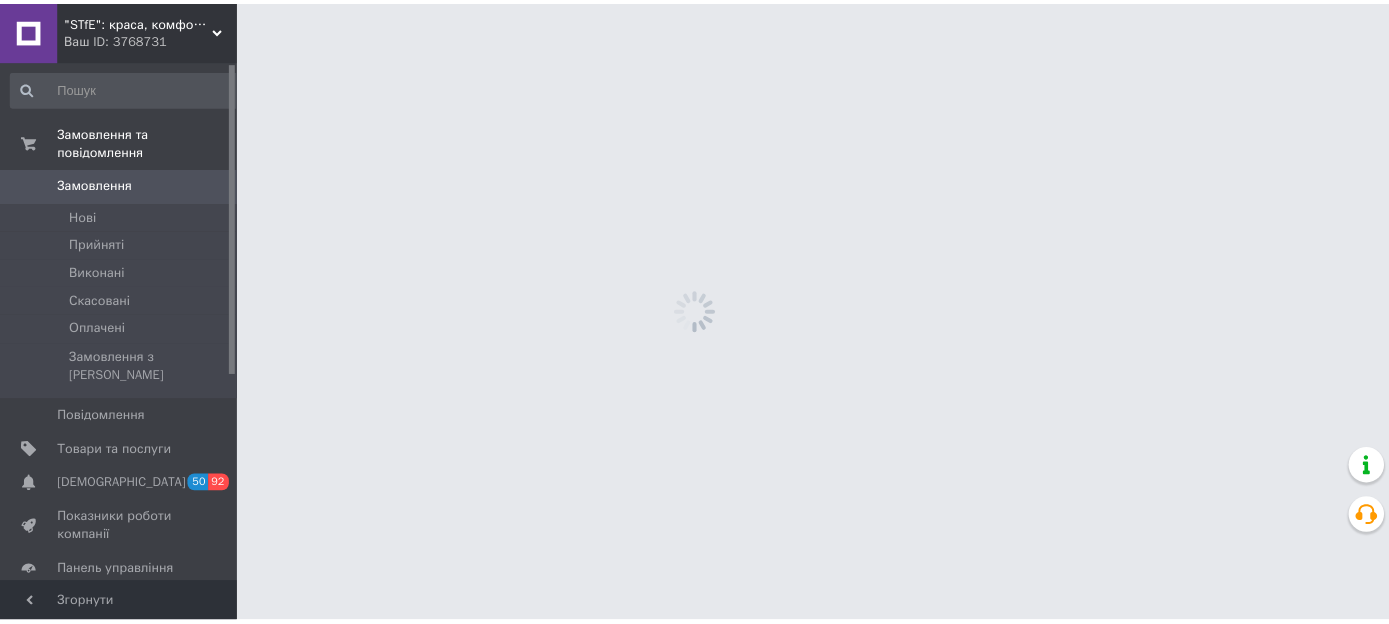 scroll, scrollTop: 0, scrollLeft: 0, axis: both 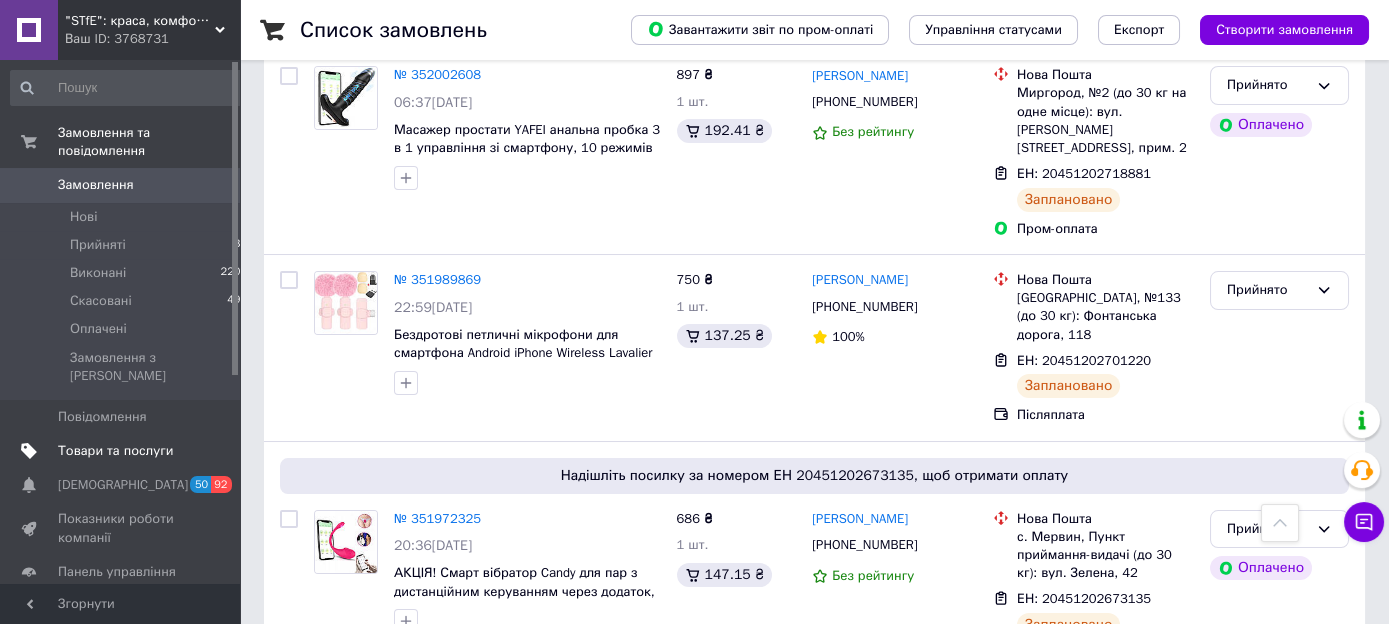 click on "Товари та послуги" at bounding box center [115, 451] 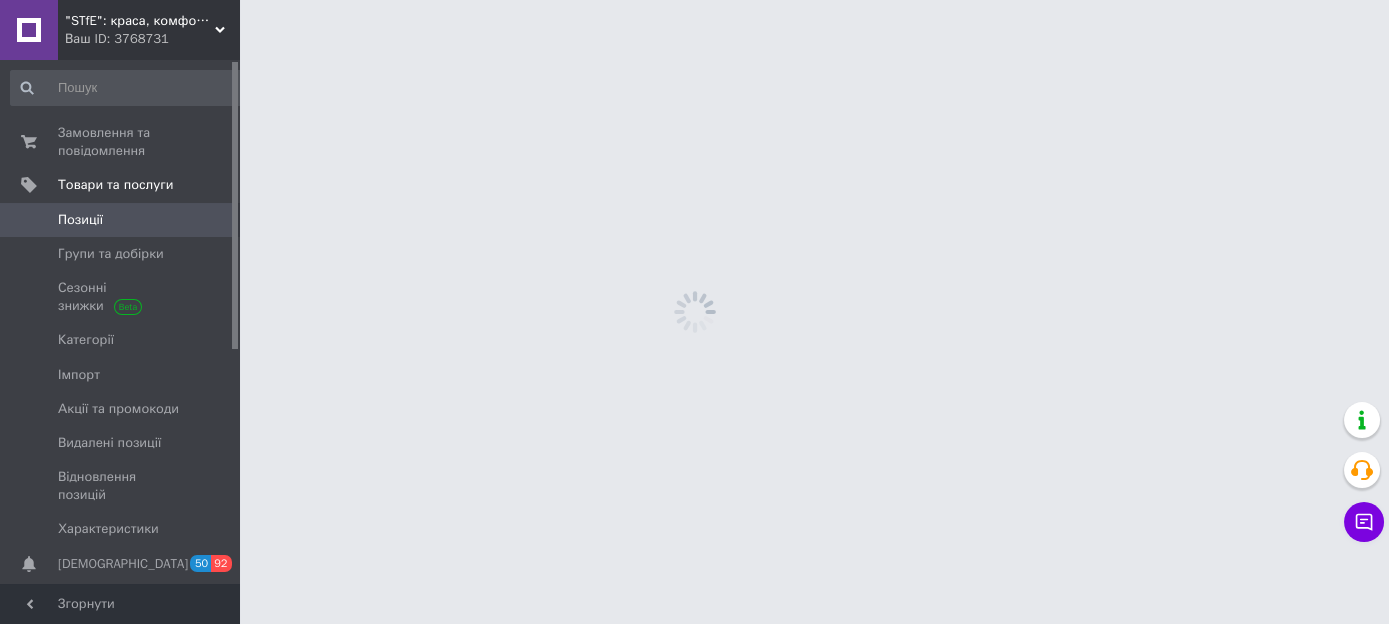 scroll, scrollTop: 0, scrollLeft: 0, axis: both 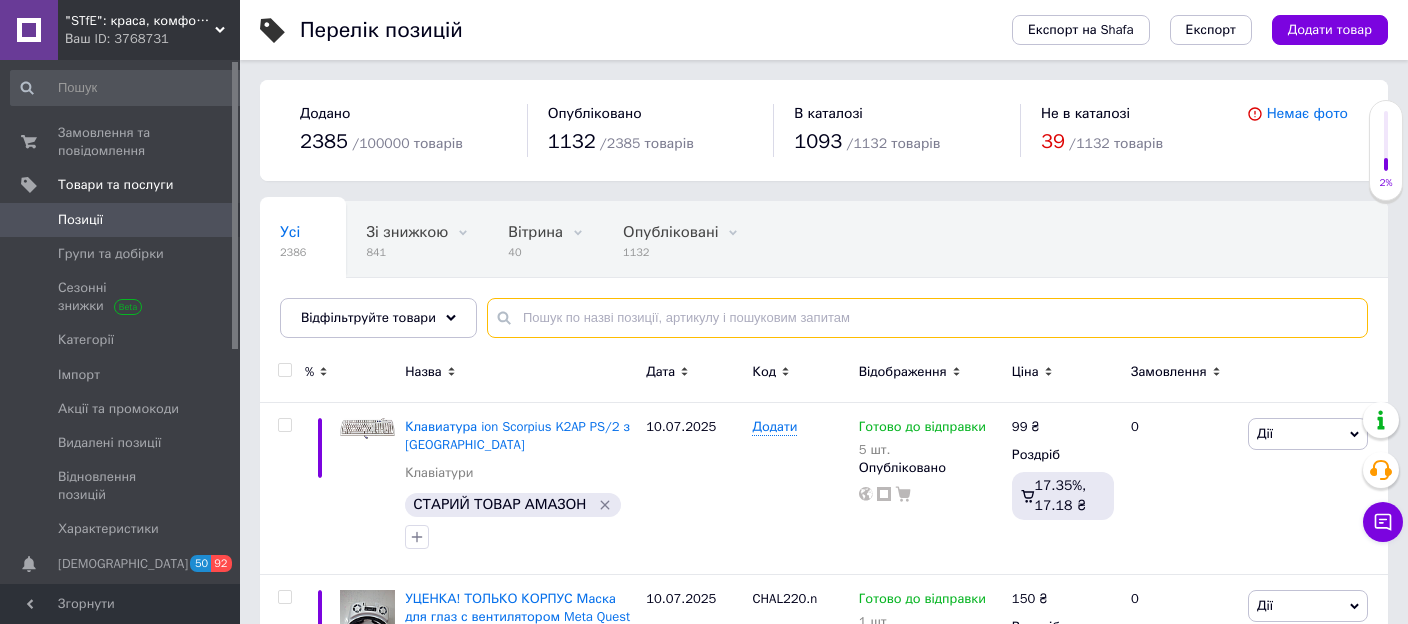 click at bounding box center [927, 318] 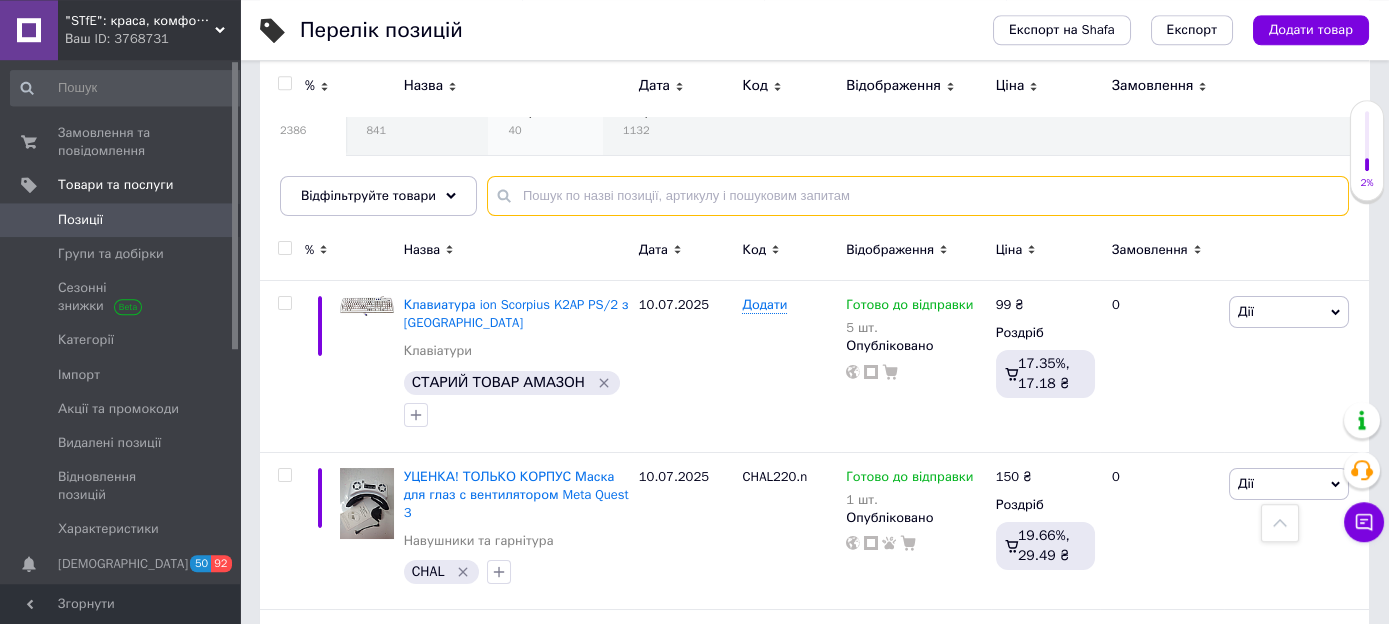 scroll, scrollTop: 0, scrollLeft: 0, axis: both 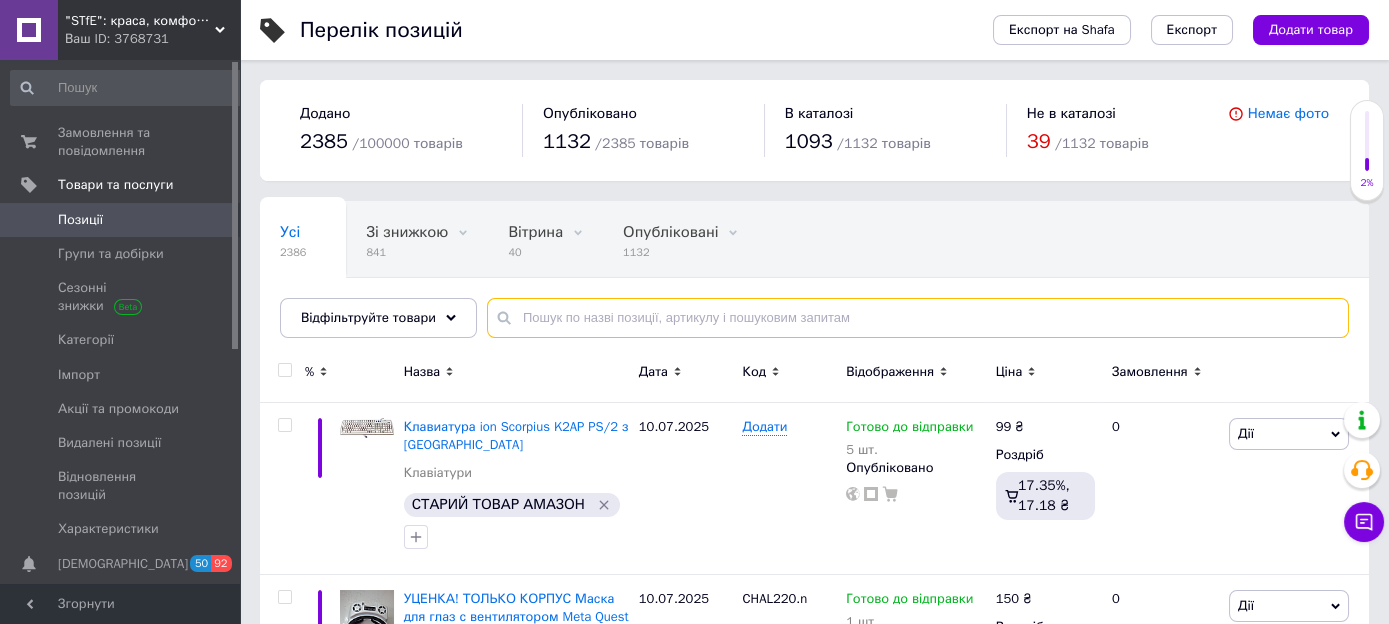 click at bounding box center (918, 318) 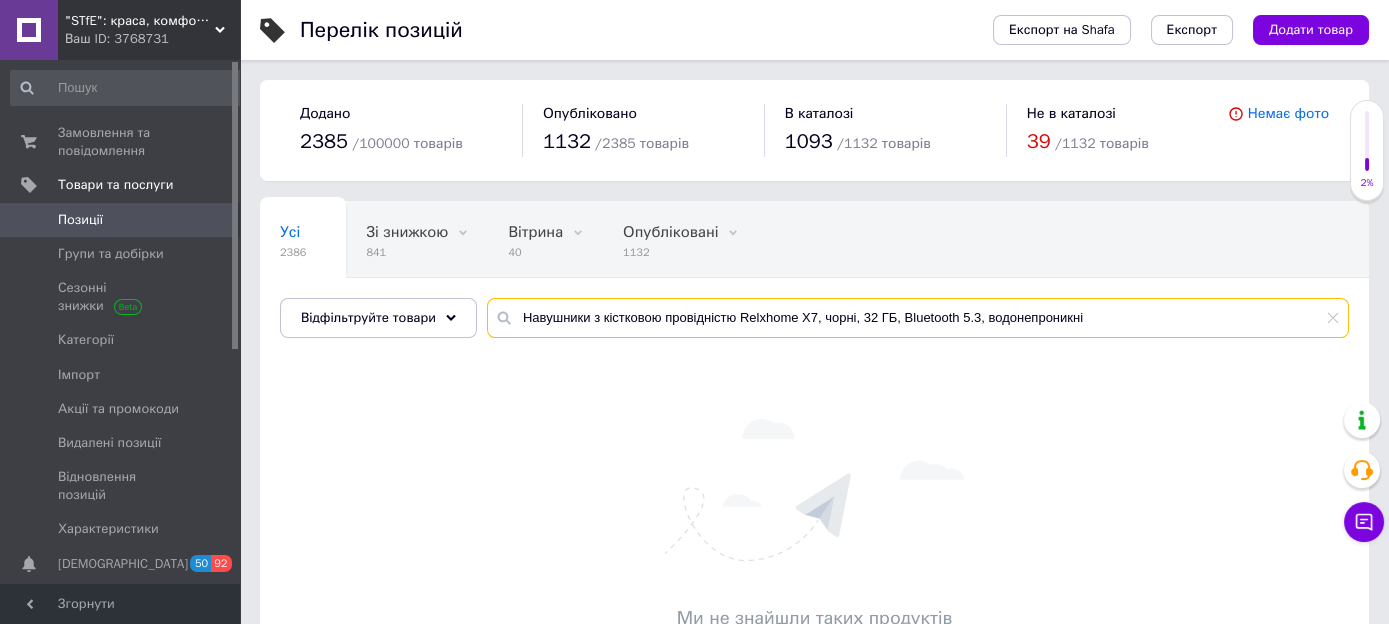 click on "Навушники з кістковою провідністю Relxhome X7, чорні, 32 ГБ, Bluetooth 5.3, водонепроникні" at bounding box center [918, 318] 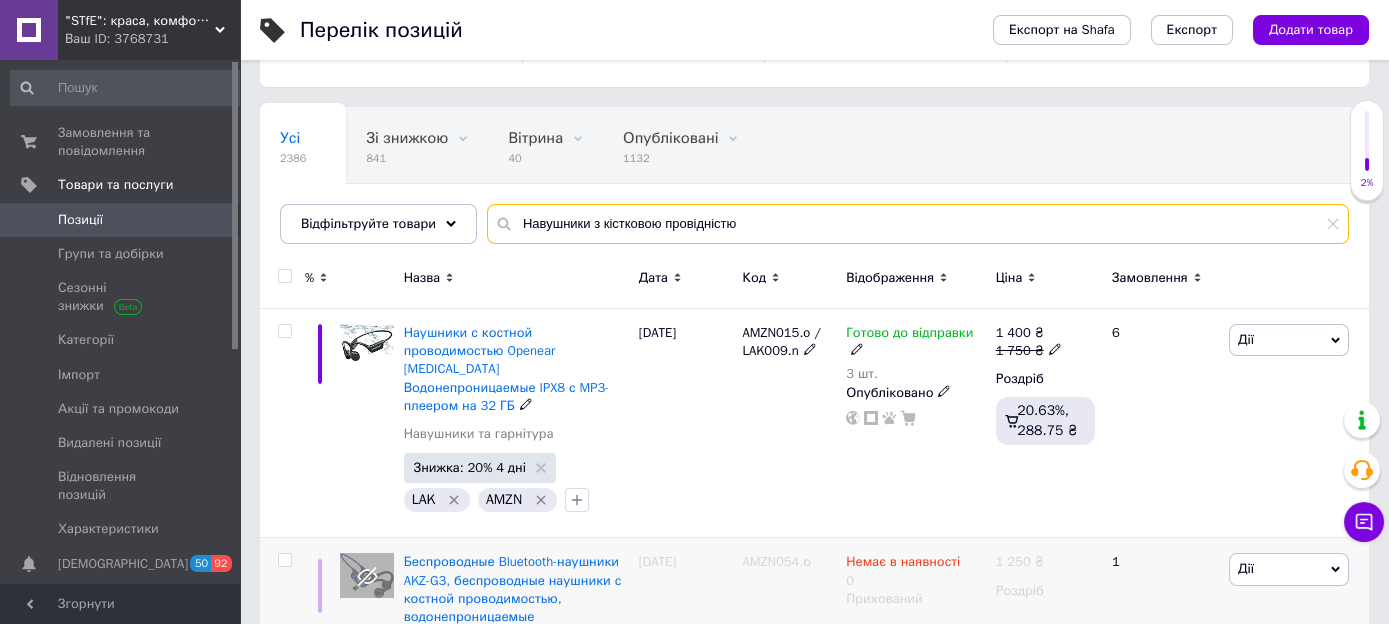 scroll, scrollTop: 0, scrollLeft: 0, axis: both 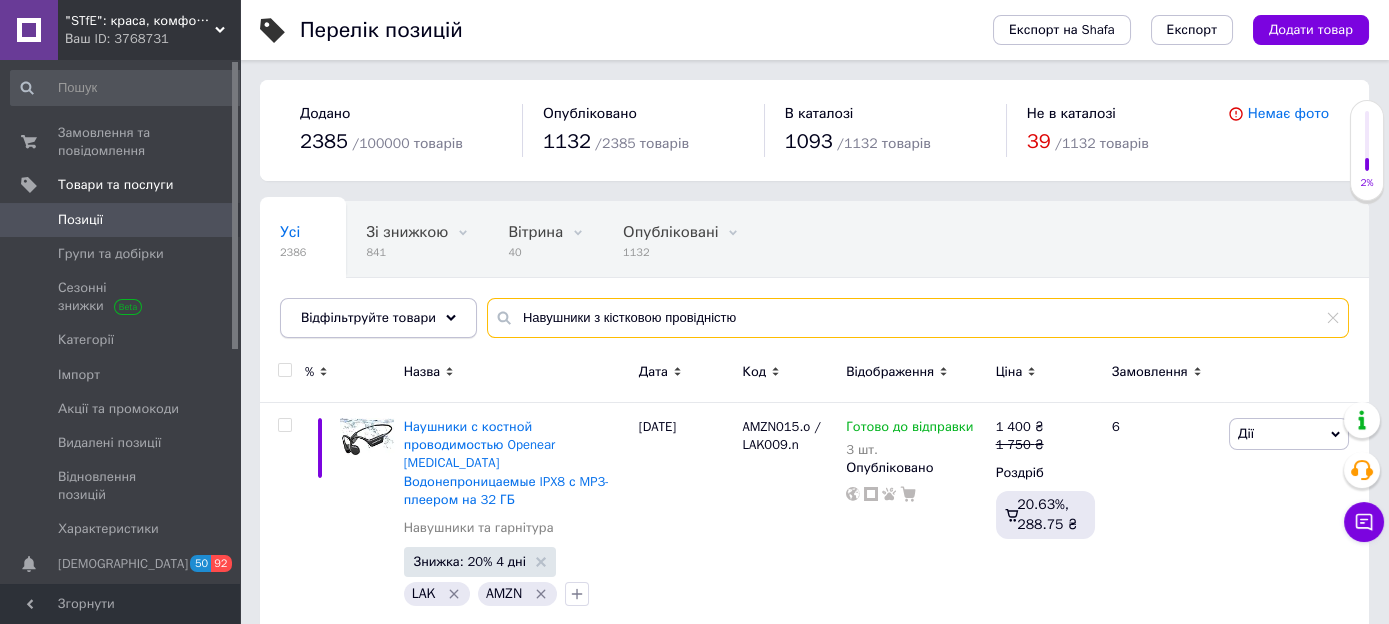 drag, startPoint x: 793, startPoint y: 309, endPoint x: 447, endPoint y: 335, distance: 346.9755 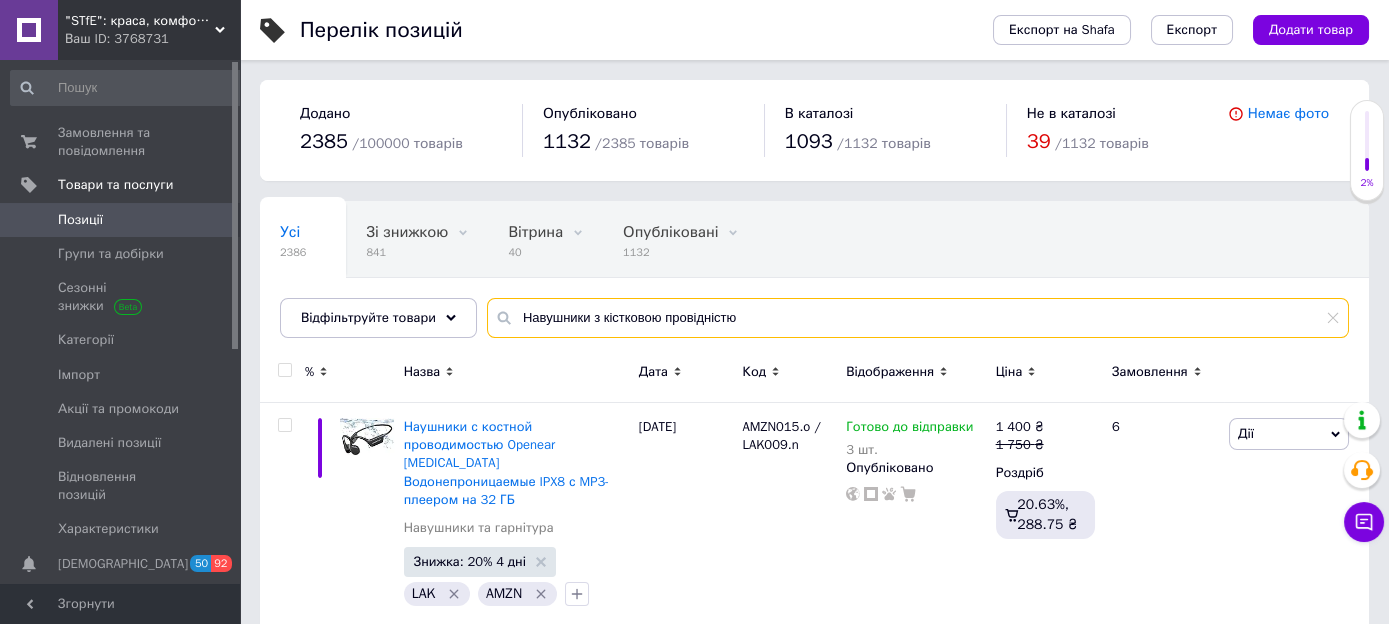 type on "Навушники з кістковою провідністю" 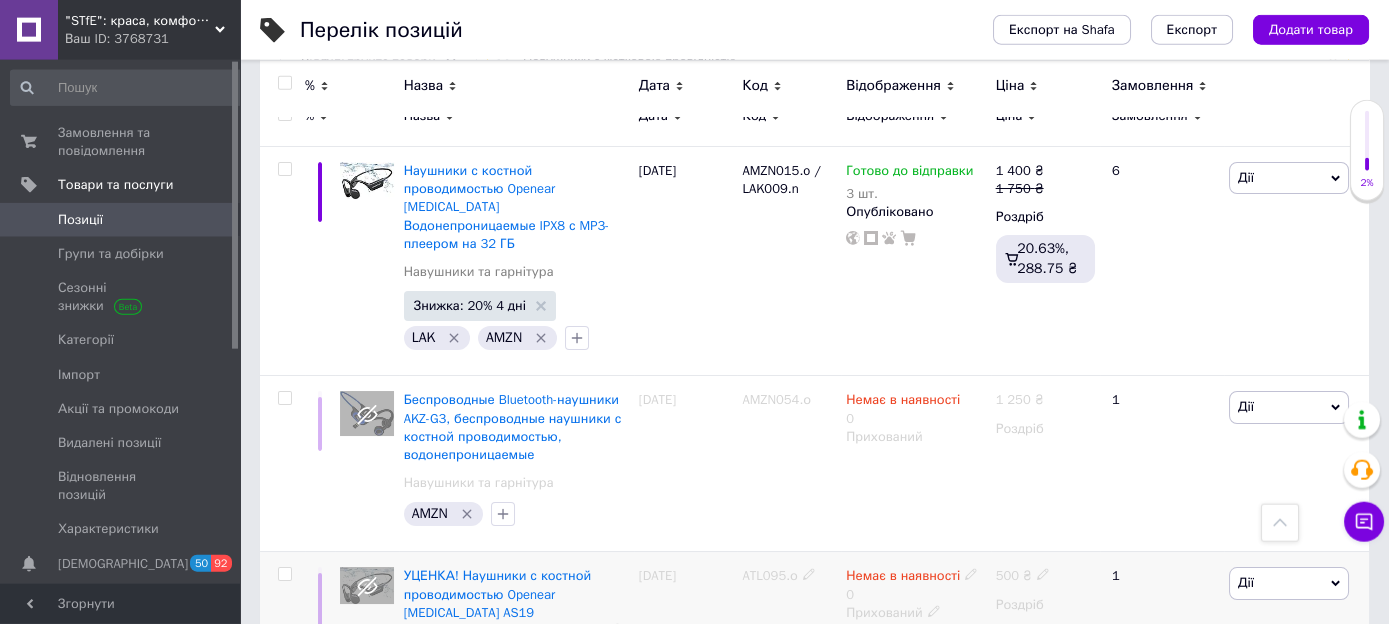 scroll, scrollTop: 200, scrollLeft: 0, axis: vertical 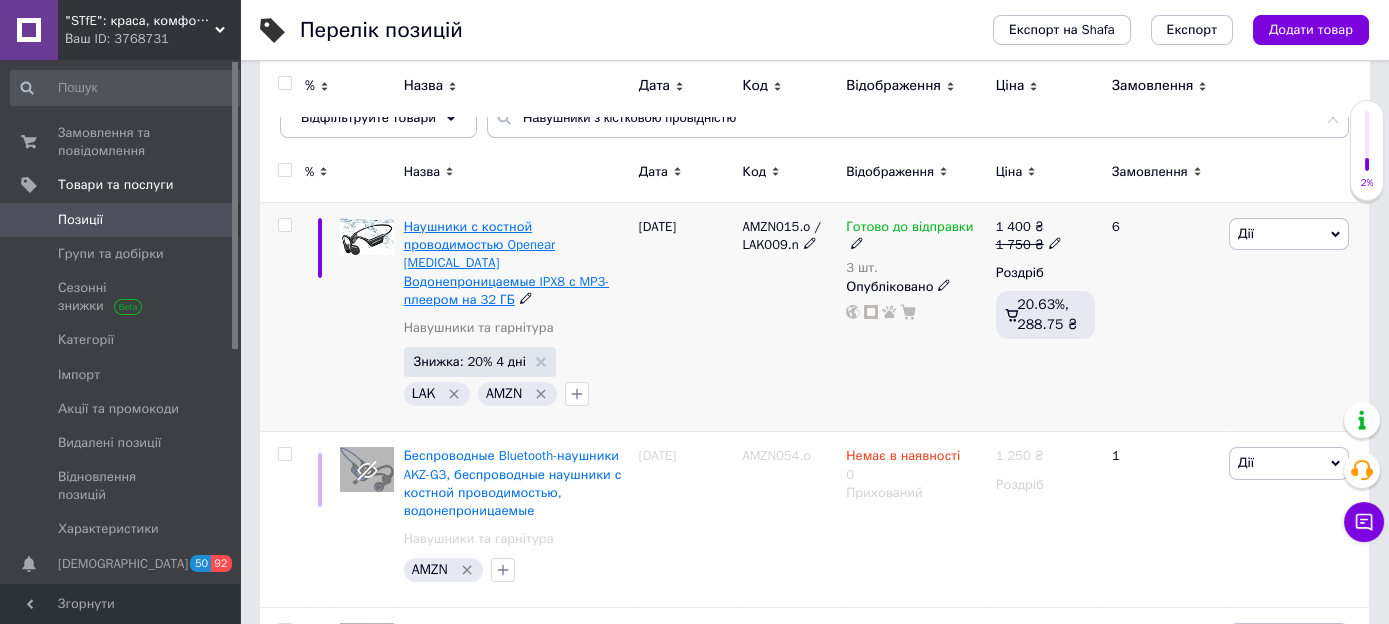 drag, startPoint x: 400, startPoint y: 222, endPoint x: 578, endPoint y: 275, distance: 185.72292 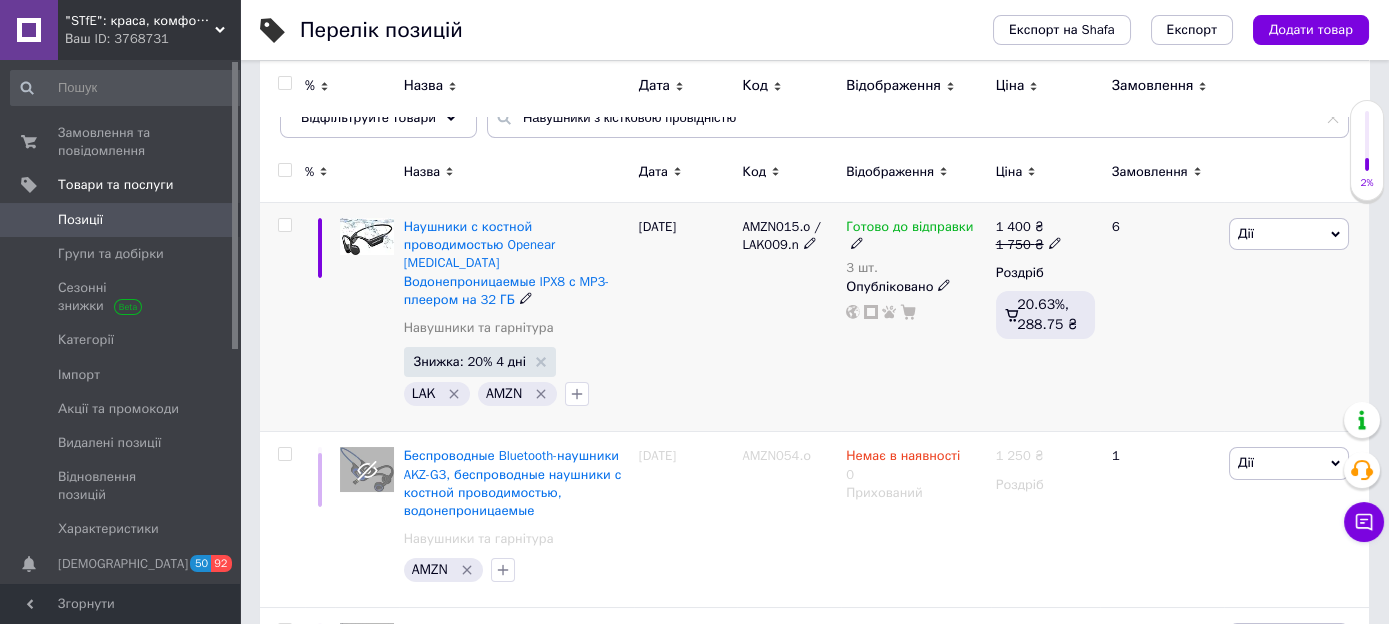 copy on "Наушники с костной проводимостью Openear Bone Conduction Водонепроницаемые IPX8 с MP3-плеером на 32 ГБ" 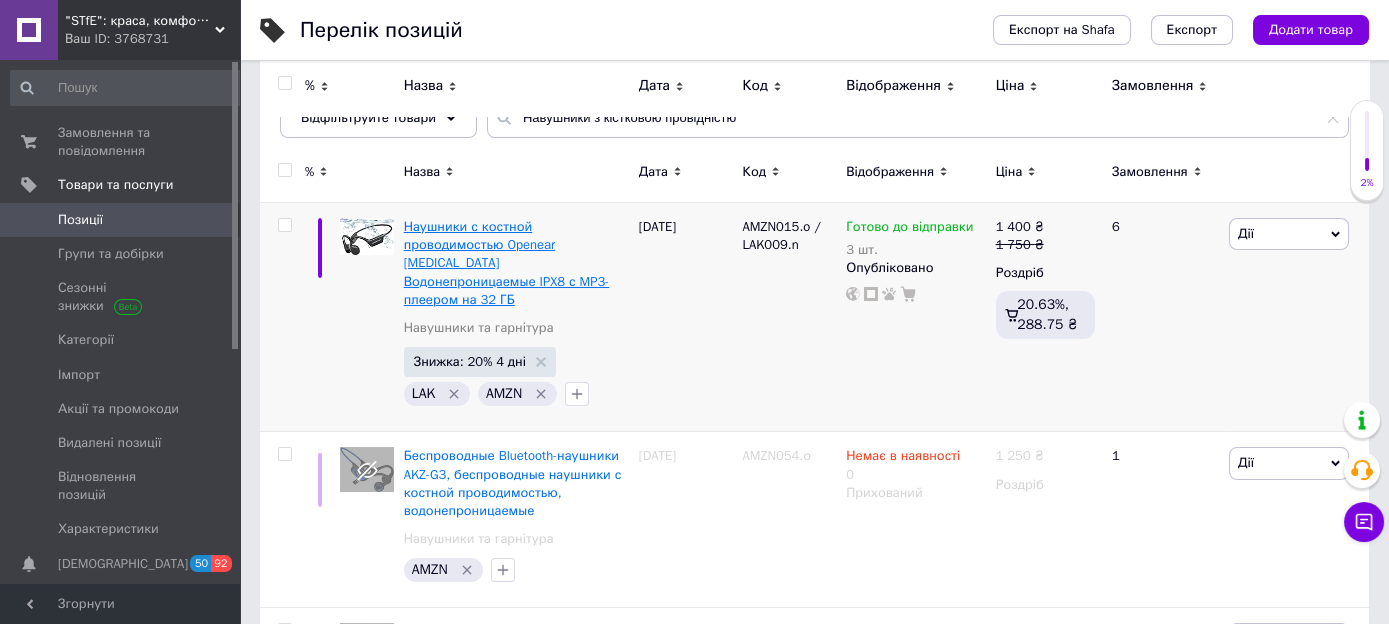 copy on "Наушники с костной проводимостью Openear Bone Conduction Водонепроницаемые IPX8 с MP3-плеером на 32 ГБ" 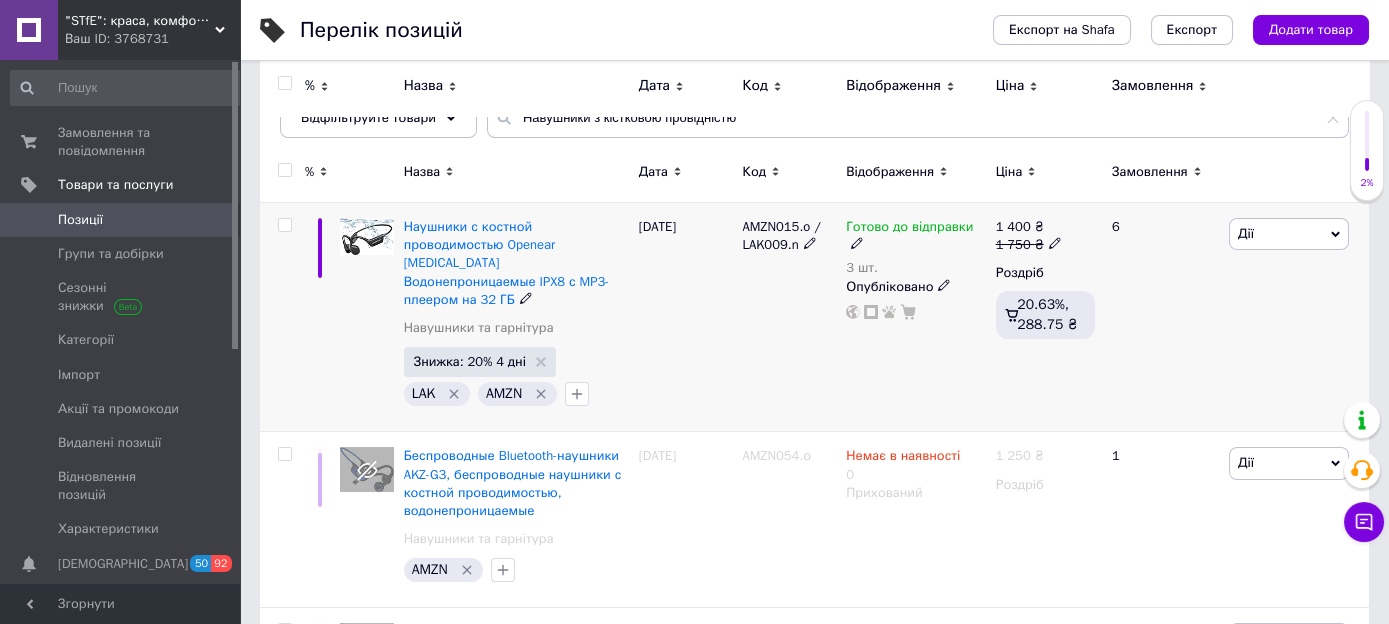 click on "AMZN015.o / 	 LAK009.n" at bounding box center [789, 317] 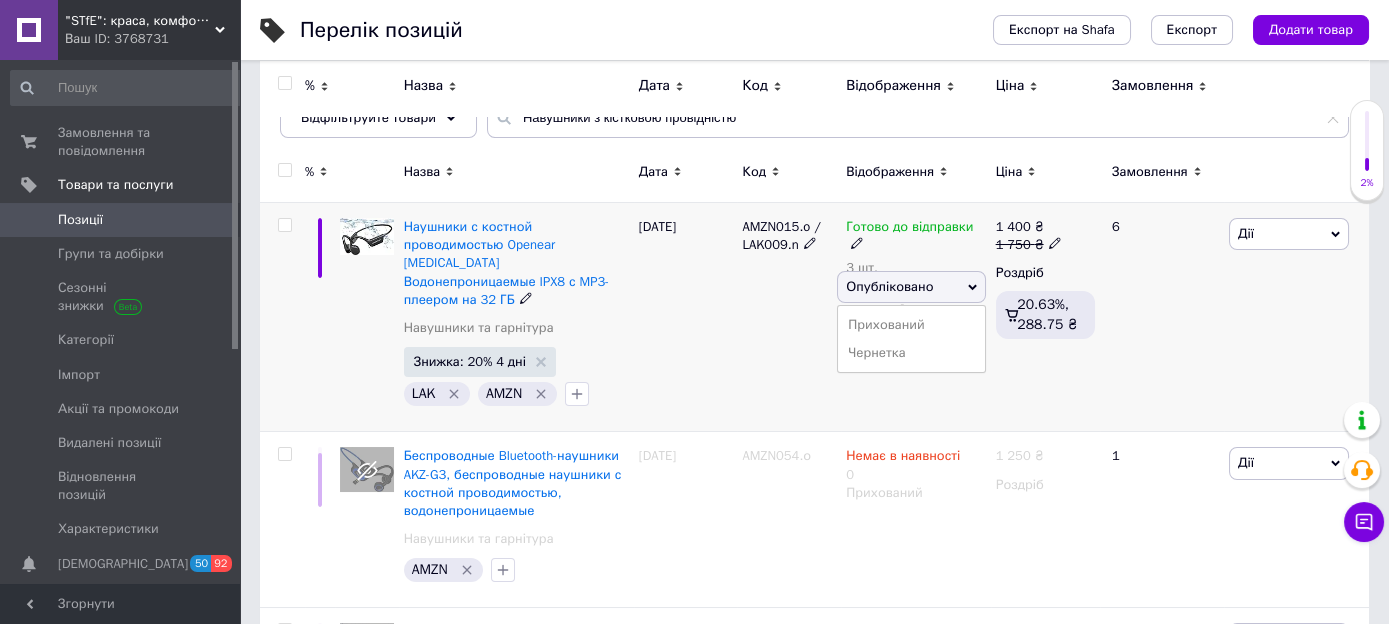 click on "AMZN015.o / 	 LAK009.n" at bounding box center (789, 317) 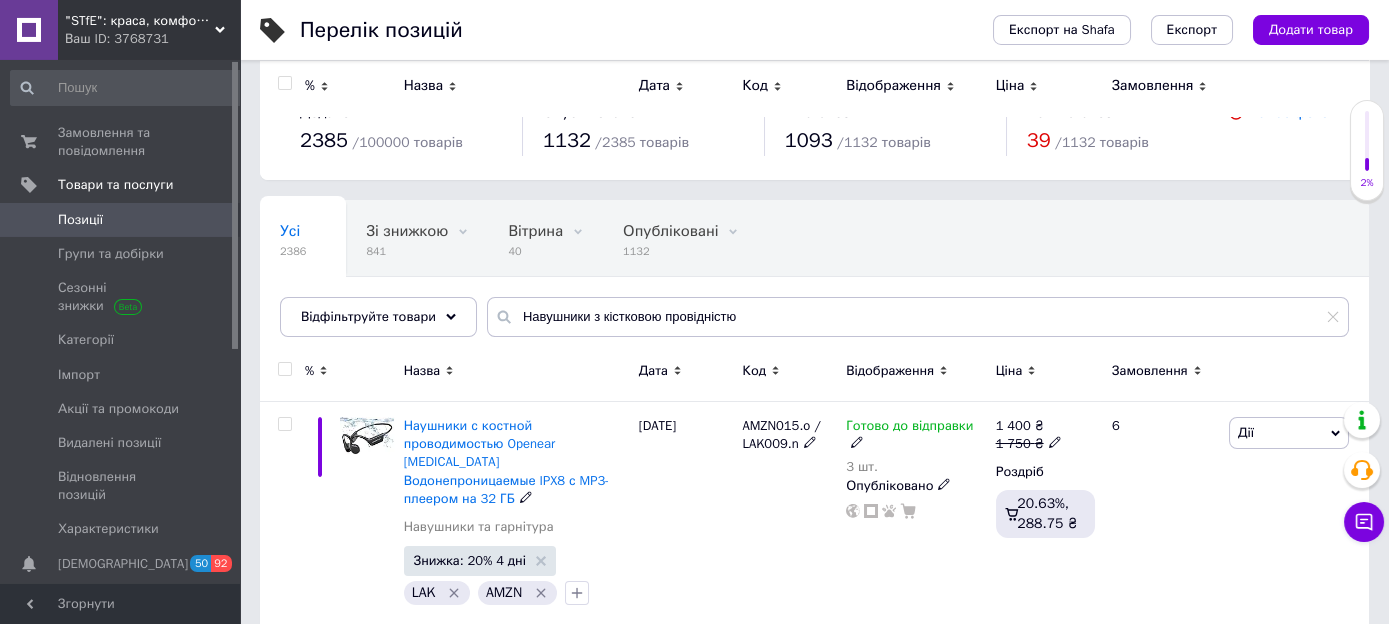 scroll, scrollTop: 0, scrollLeft: 0, axis: both 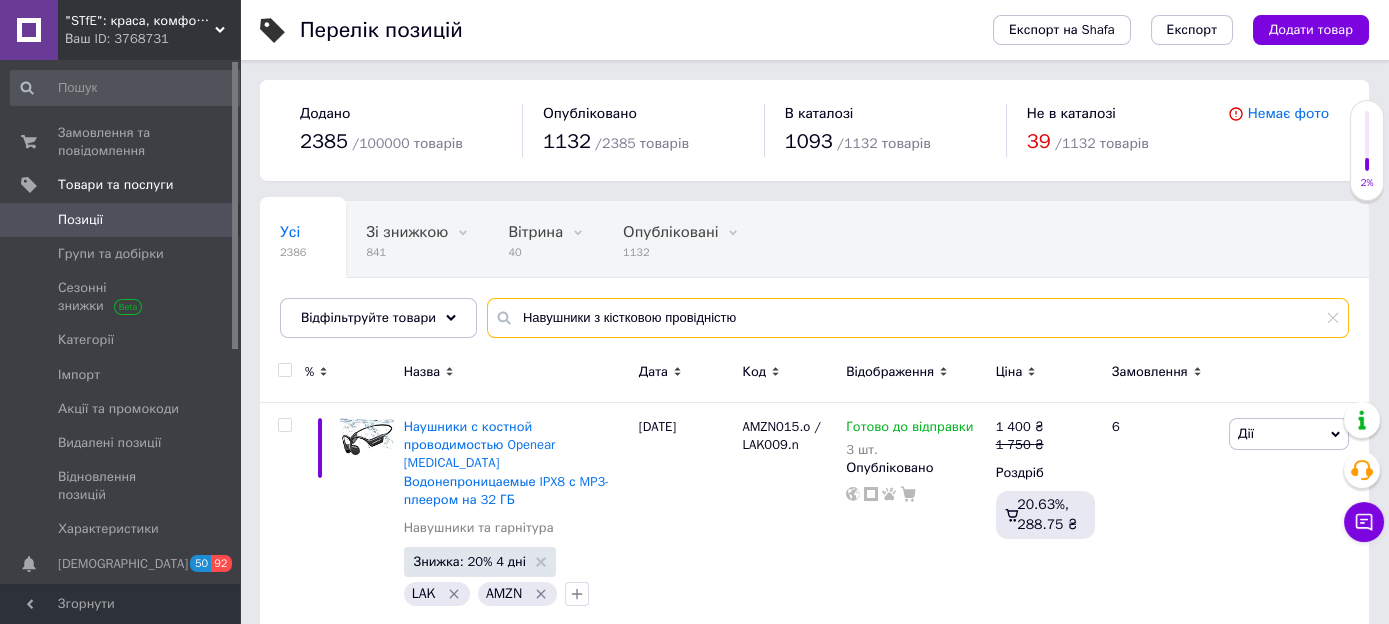 drag, startPoint x: 770, startPoint y: 304, endPoint x: 458, endPoint y: 321, distance: 312.4628 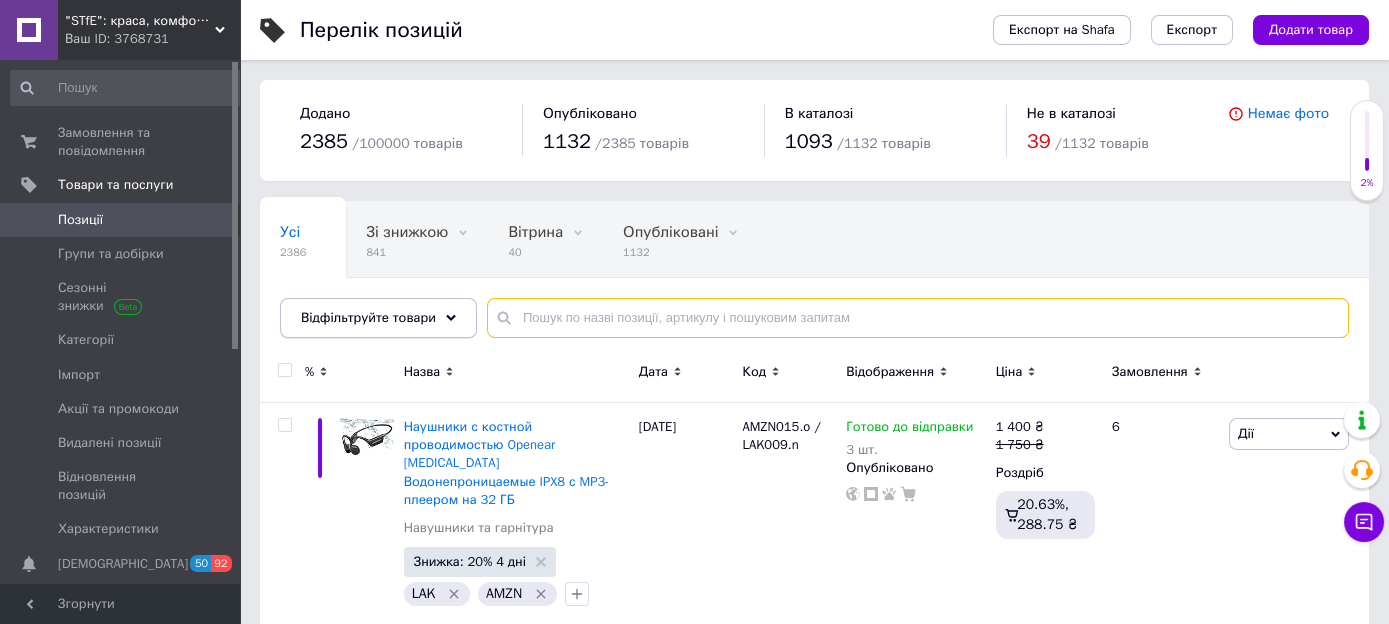 type 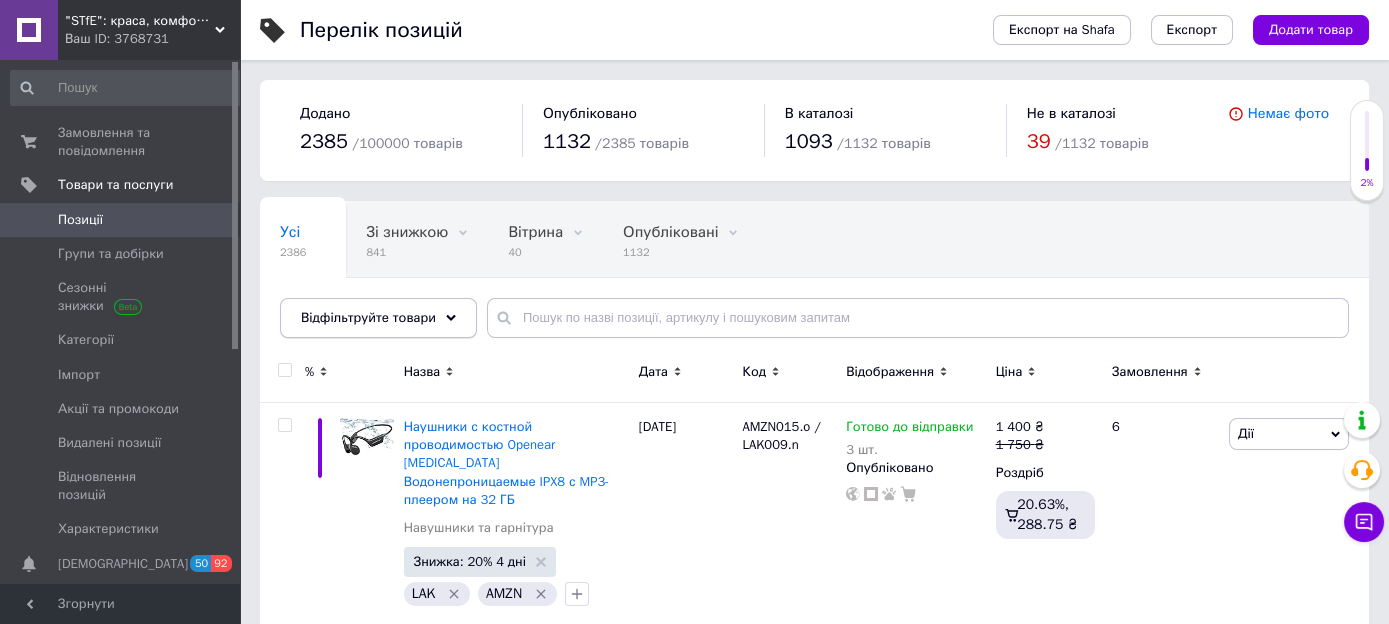 click on "Відфільтруйте товари" at bounding box center [378, 318] 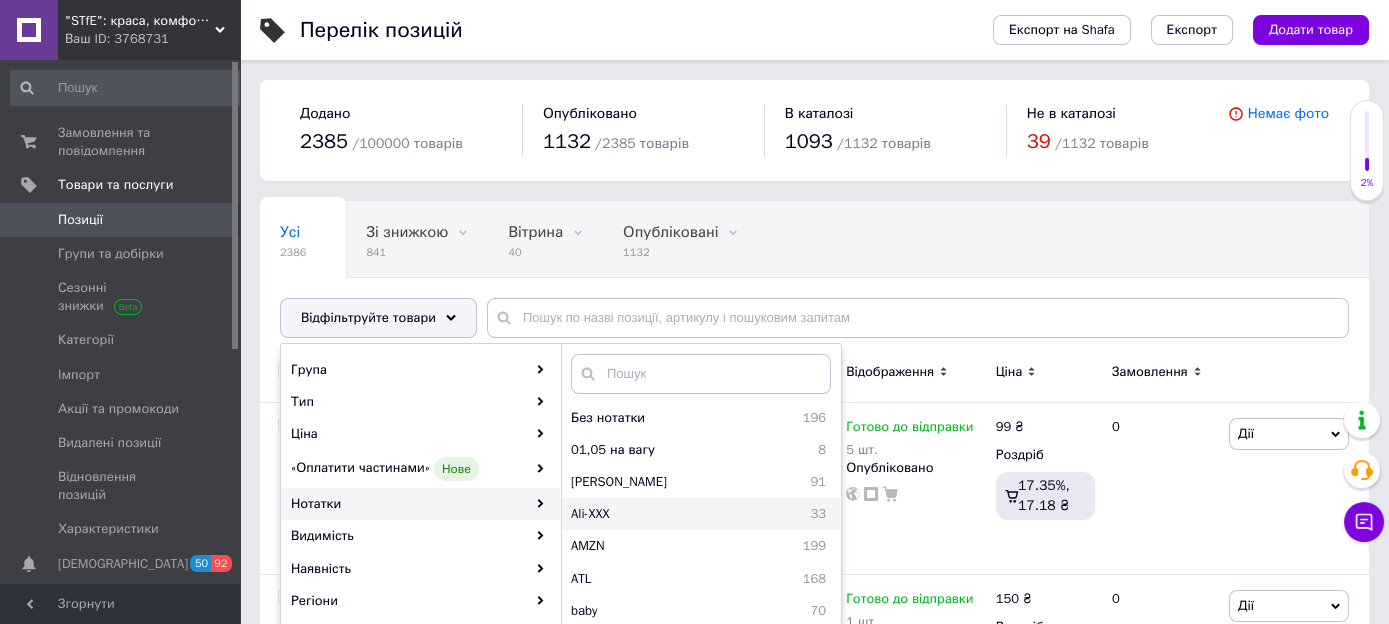 click on "Ali-XXX" at bounding box center (647, 514) 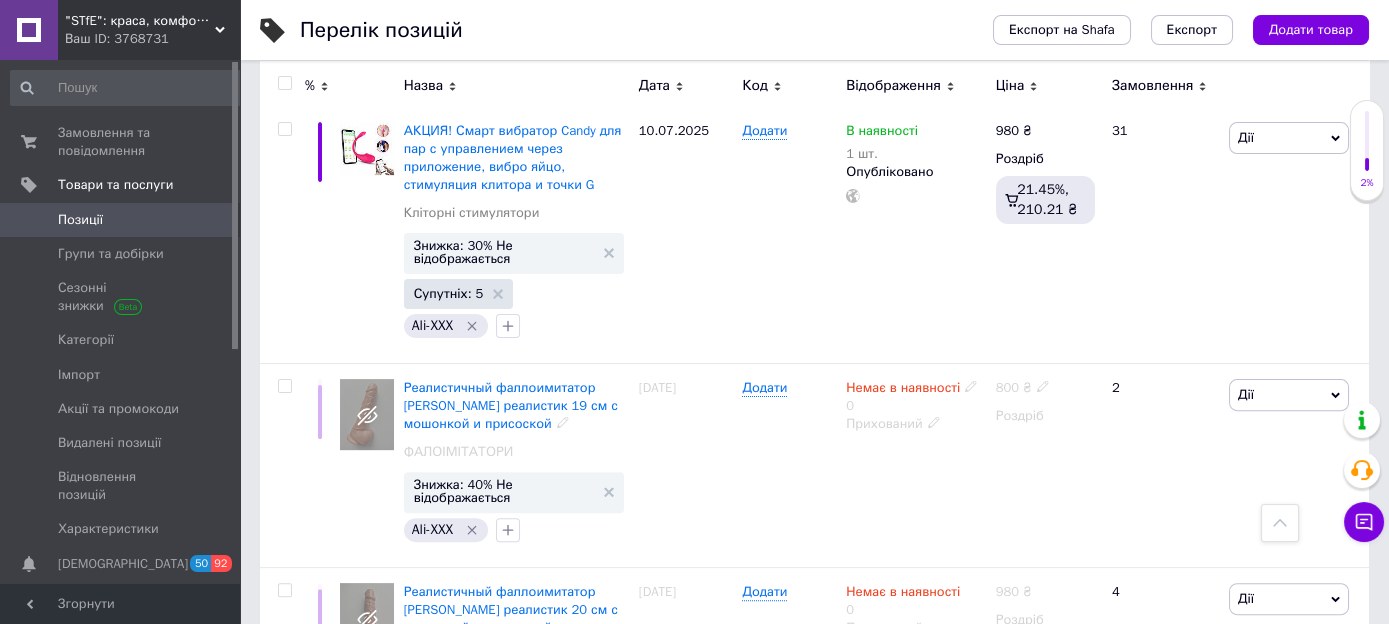 scroll, scrollTop: 2112, scrollLeft: 0, axis: vertical 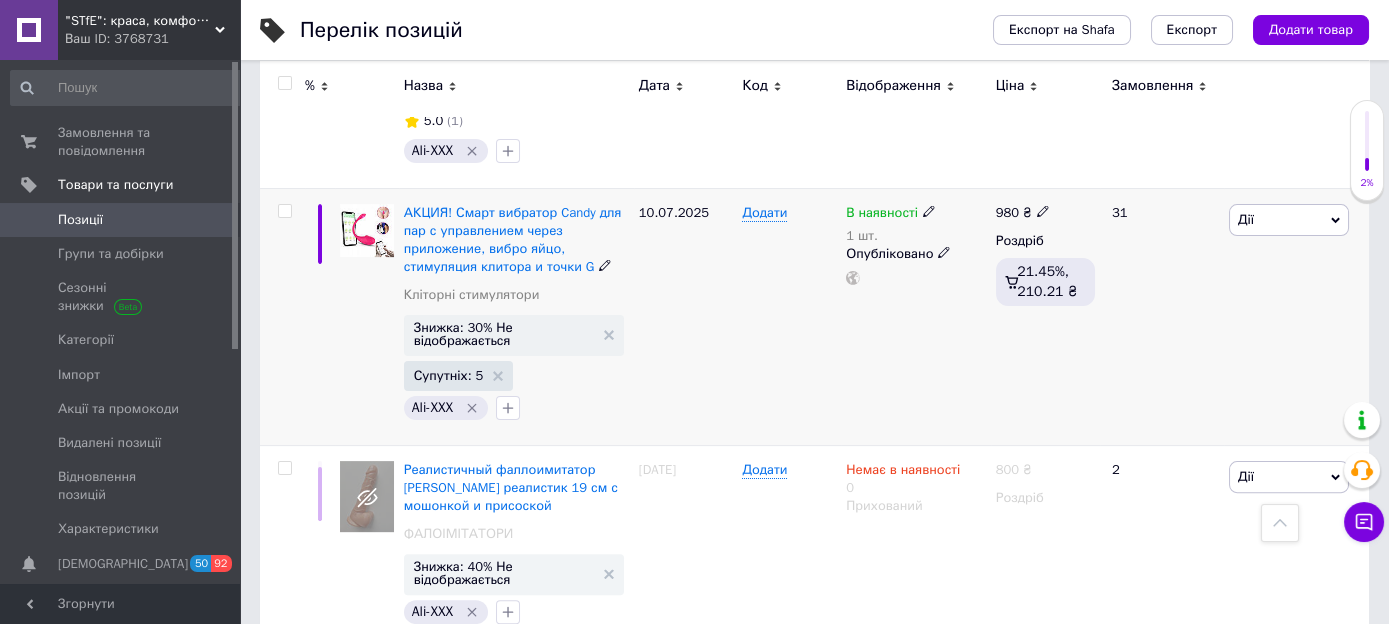 click on "В наявності" at bounding box center (882, 215) 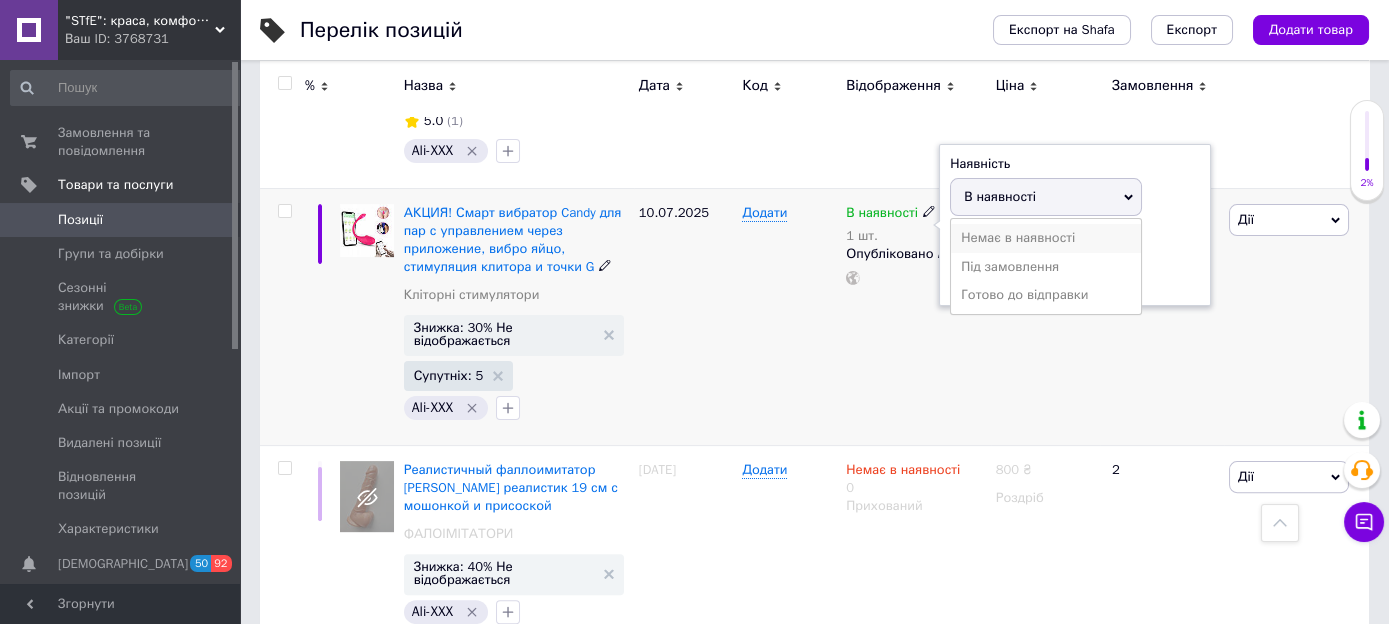 click on "Немає в наявності" at bounding box center (1046, 238) 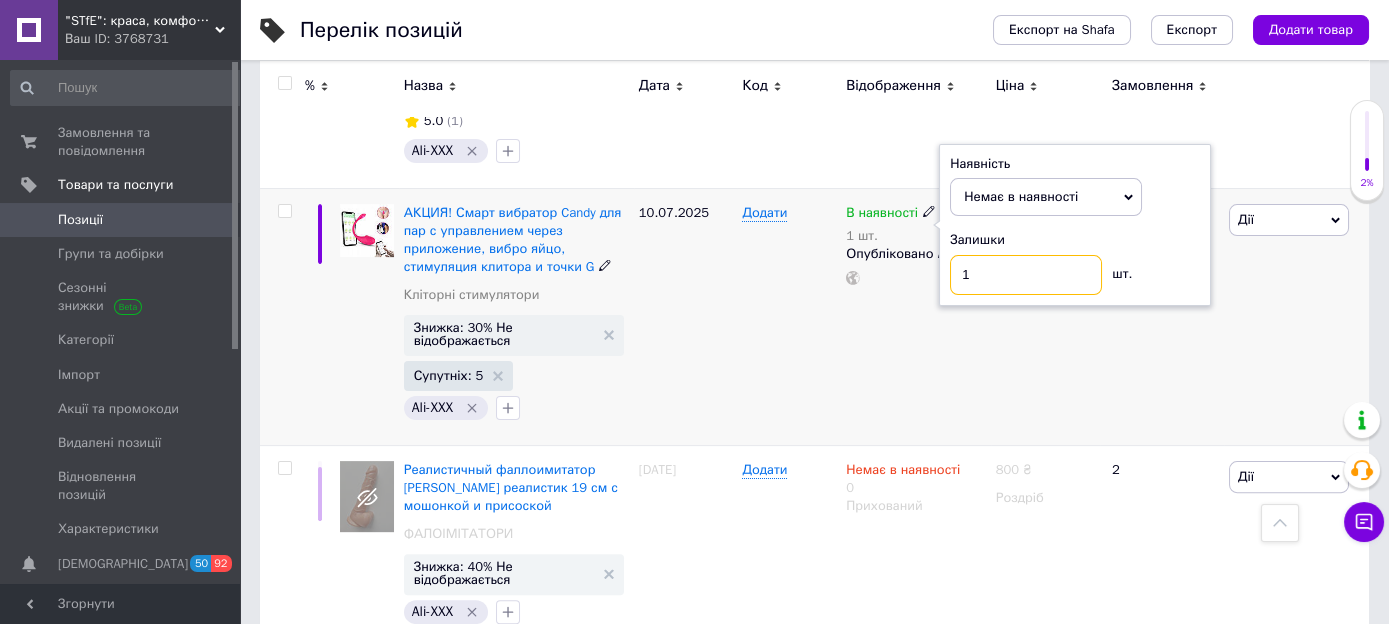 drag, startPoint x: 994, startPoint y: 257, endPoint x: 923, endPoint y: 271, distance: 72.36712 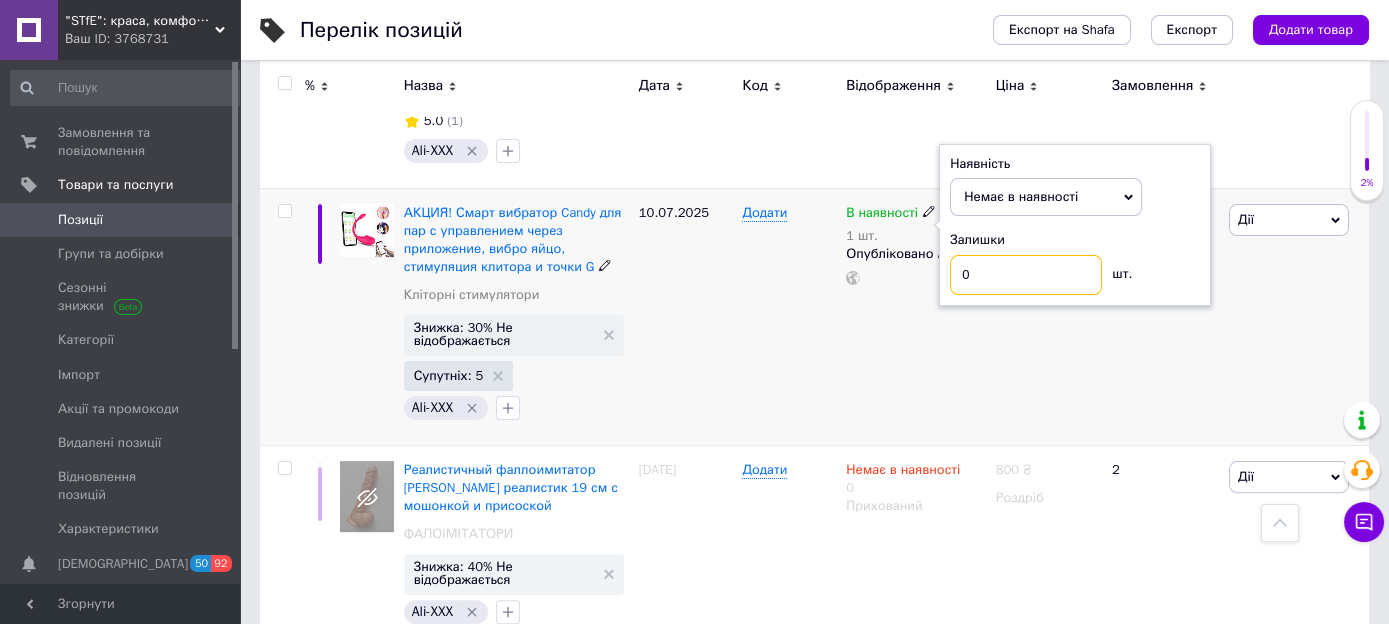 type on "0" 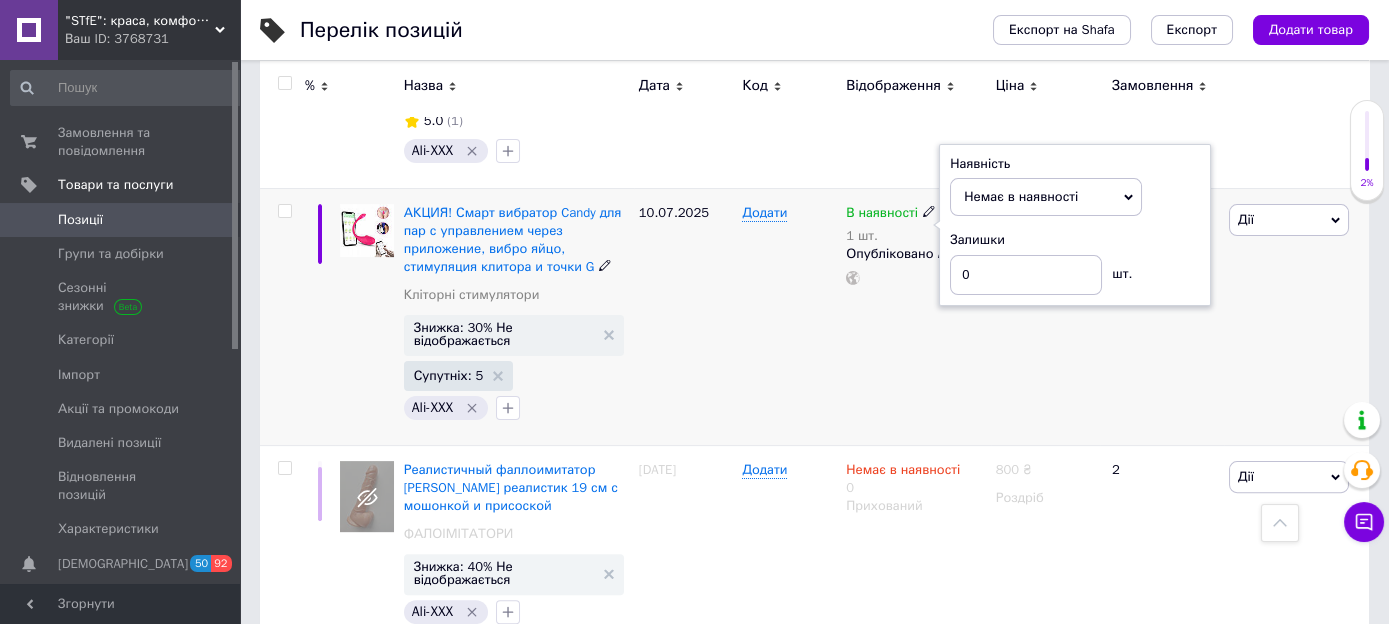 click on "В наявності 1 шт. Наявність Немає в наявності В наявності Під замовлення Готово до відправки Залишки 0 шт. Опубліковано" at bounding box center [915, 316] 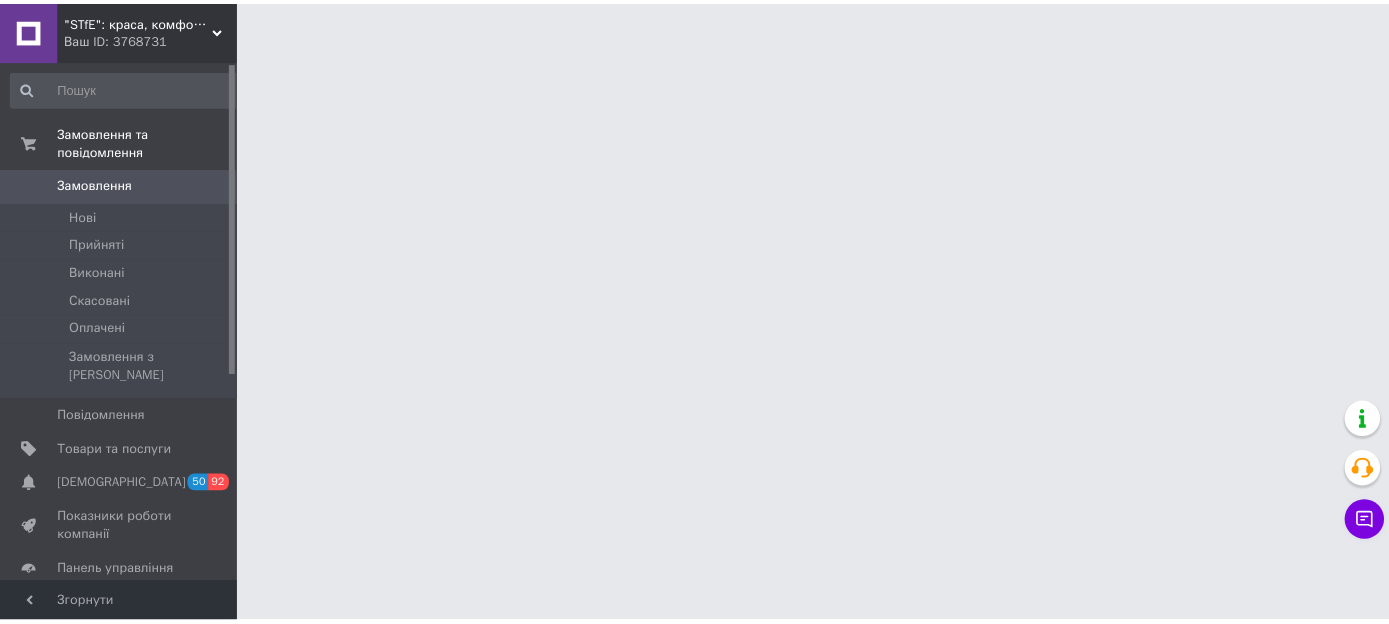 scroll, scrollTop: 0, scrollLeft: 0, axis: both 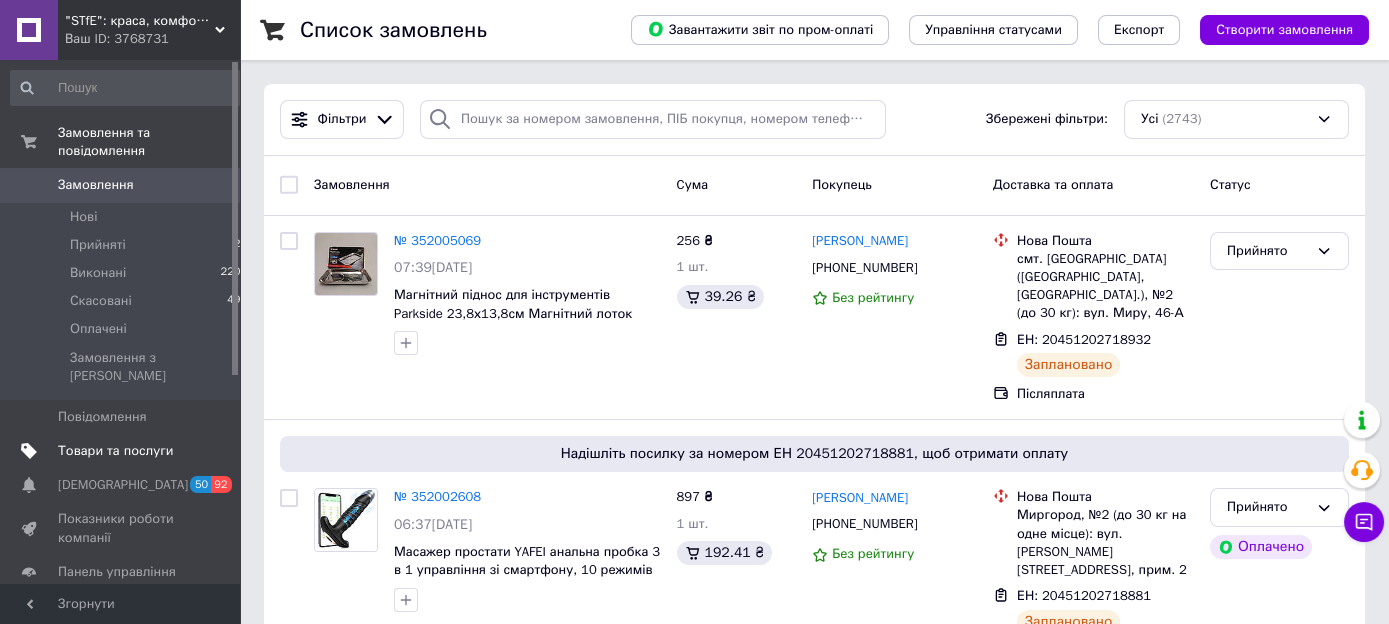 click on "Товари та послуги" at bounding box center (115, 451) 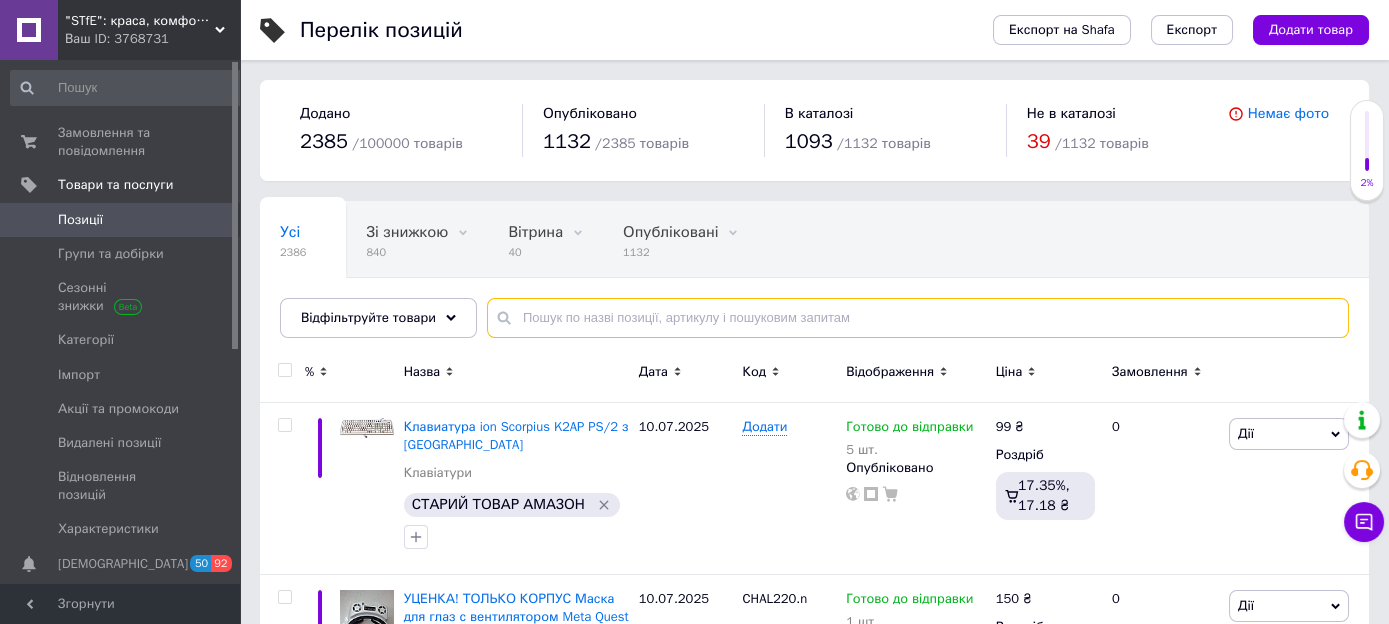 click at bounding box center (918, 318) 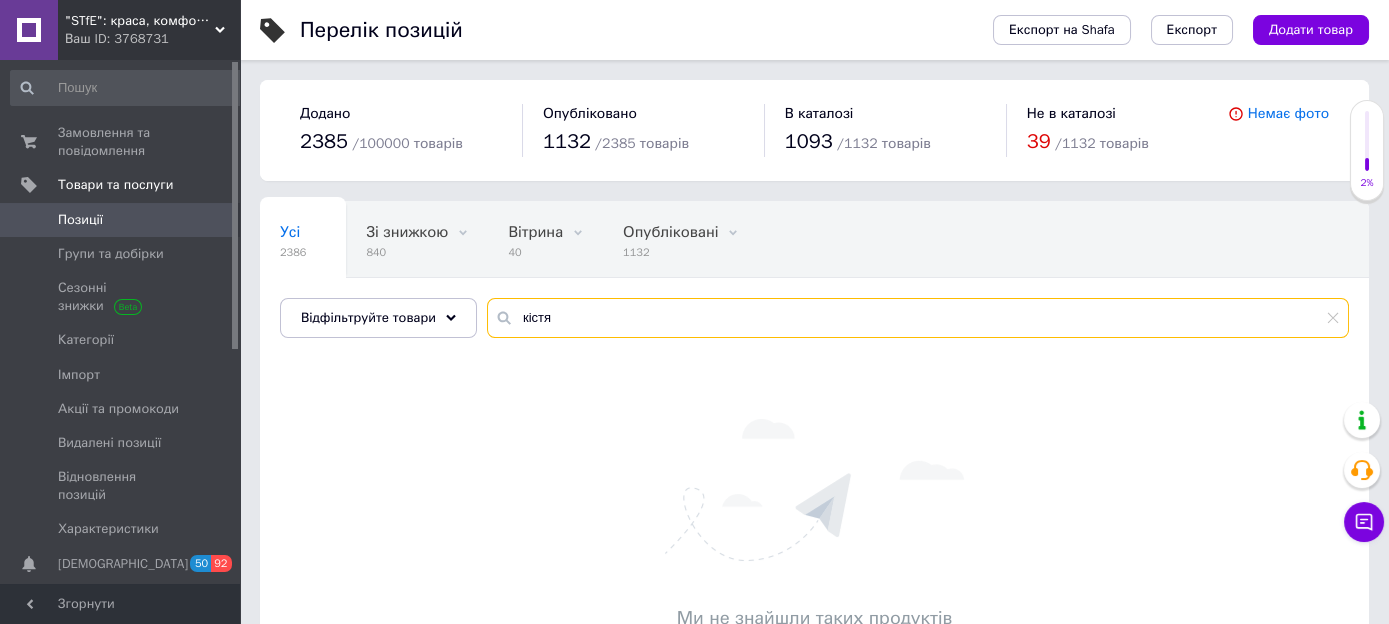 drag, startPoint x: 576, startPoint y: 315, endPoint x: 535, endPoint y: 338, distance: 47.010635 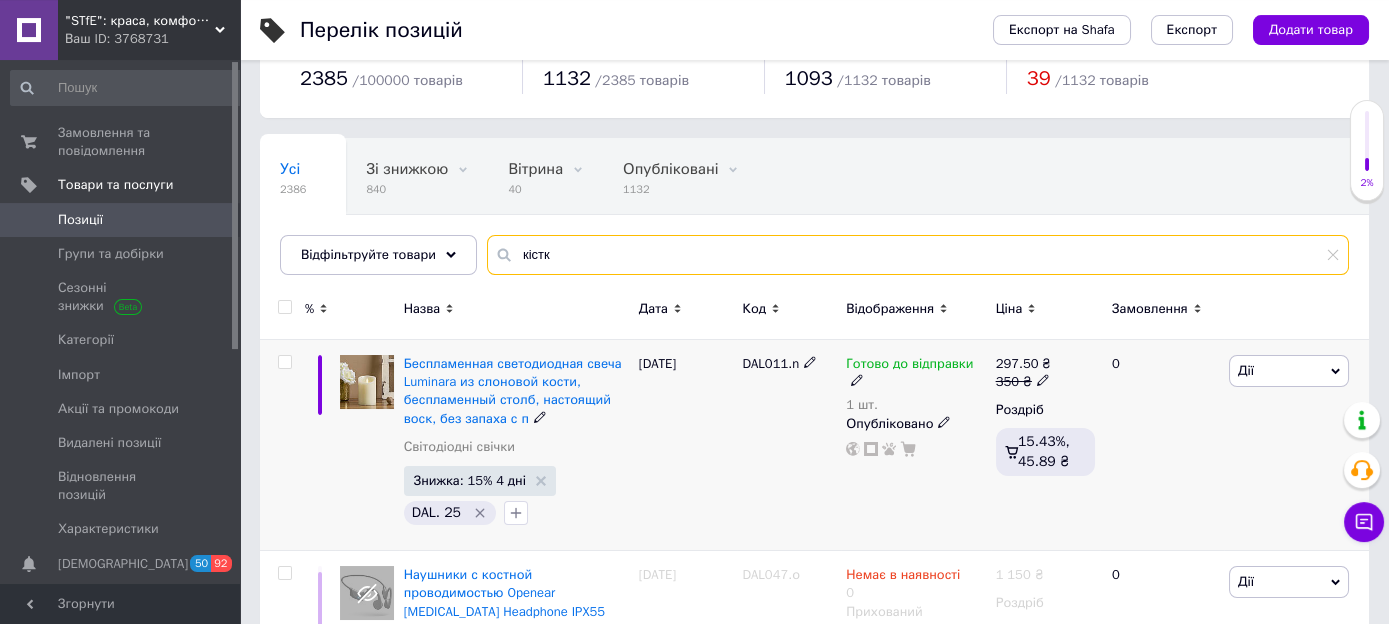 scroll, scrollTop: 105, scrollLeft: 0, axis: vertical 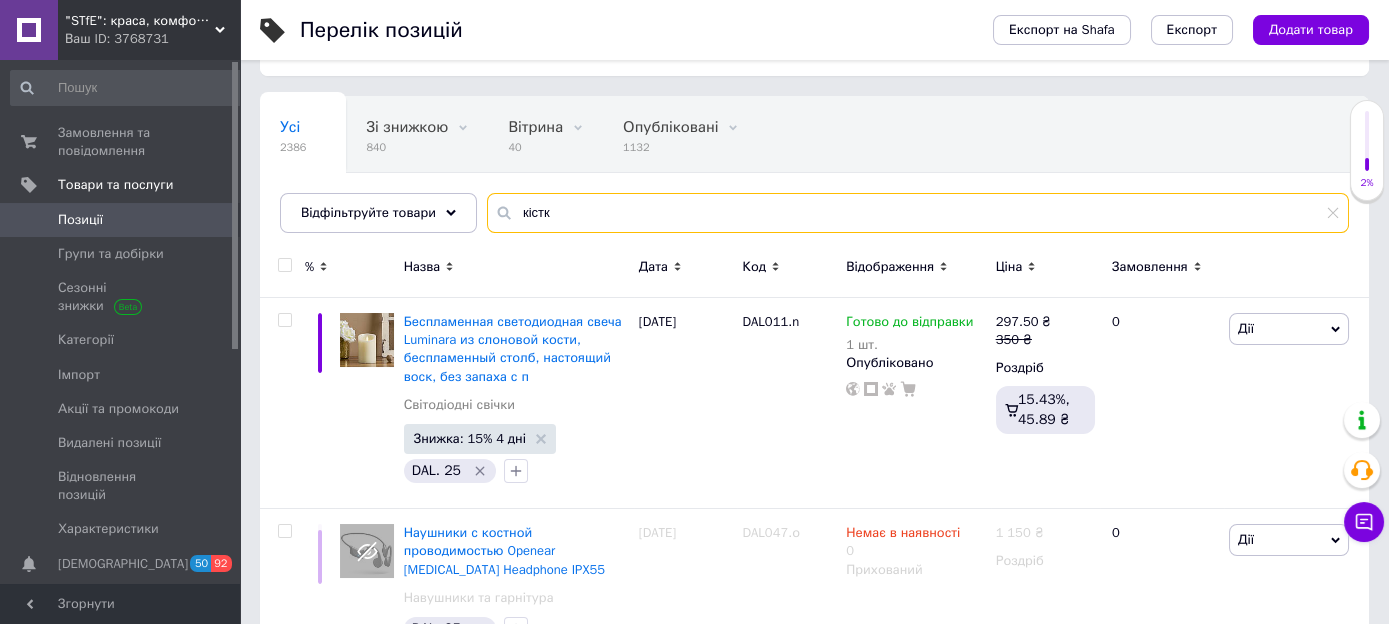 click on "кістк" at bounding box center [918, 213] 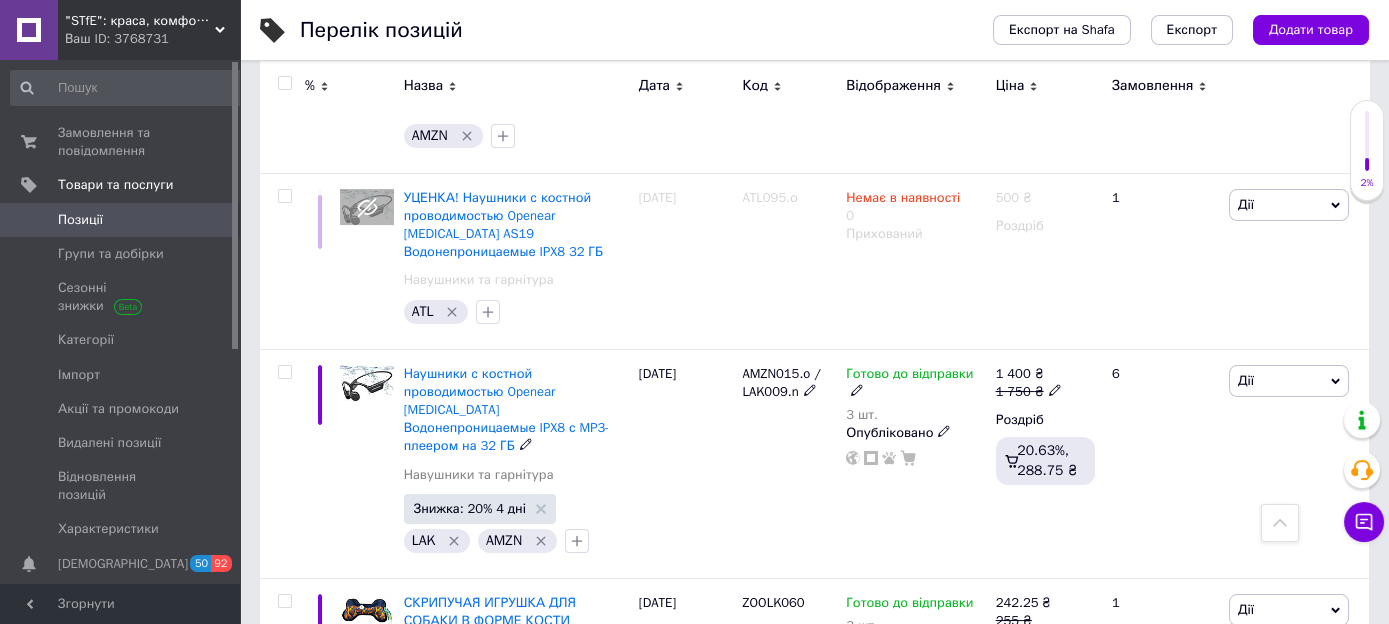 scroll, scrollTop: 844, scrollLeft: 0, axis: vertical 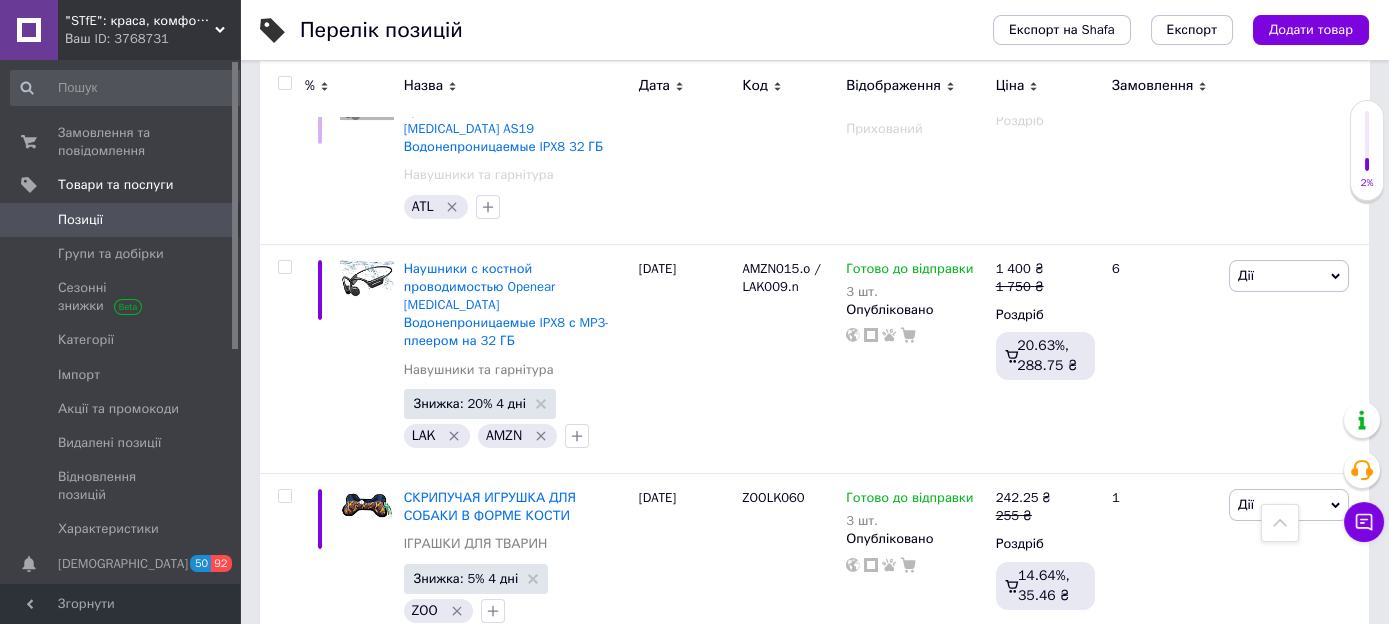 type on "кістко" 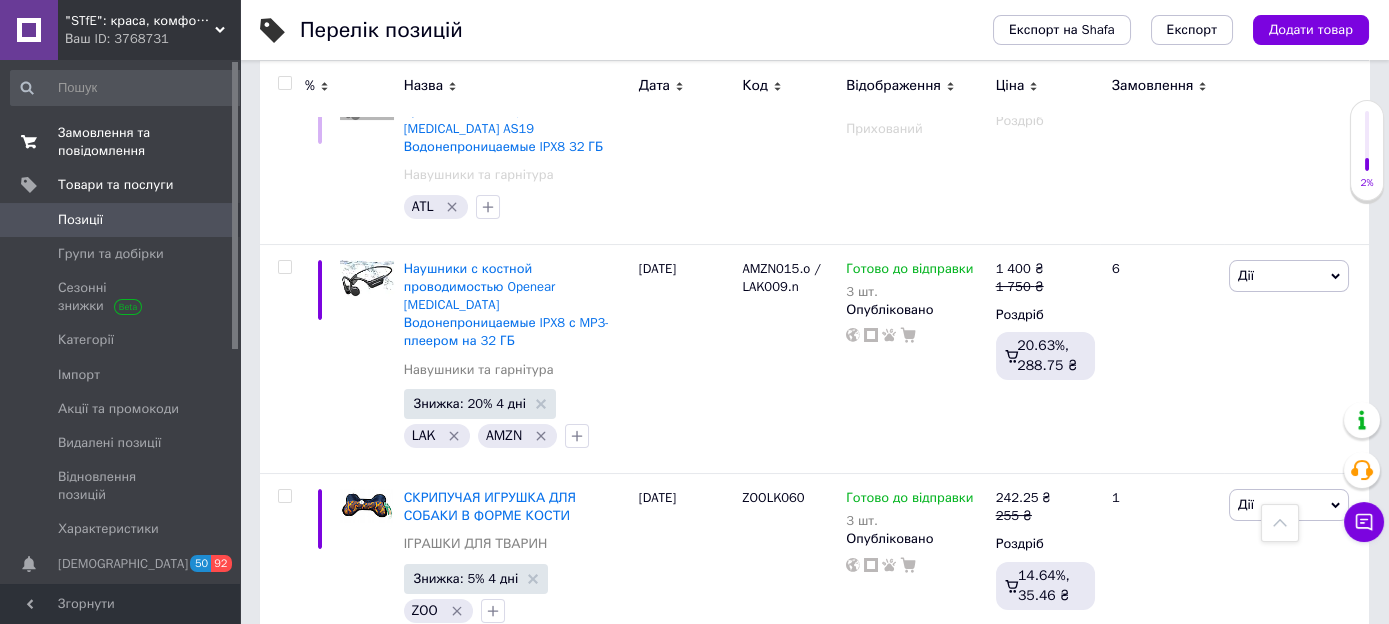 click on "Замовлення та повідомлення" at bounding box center [121, 142] 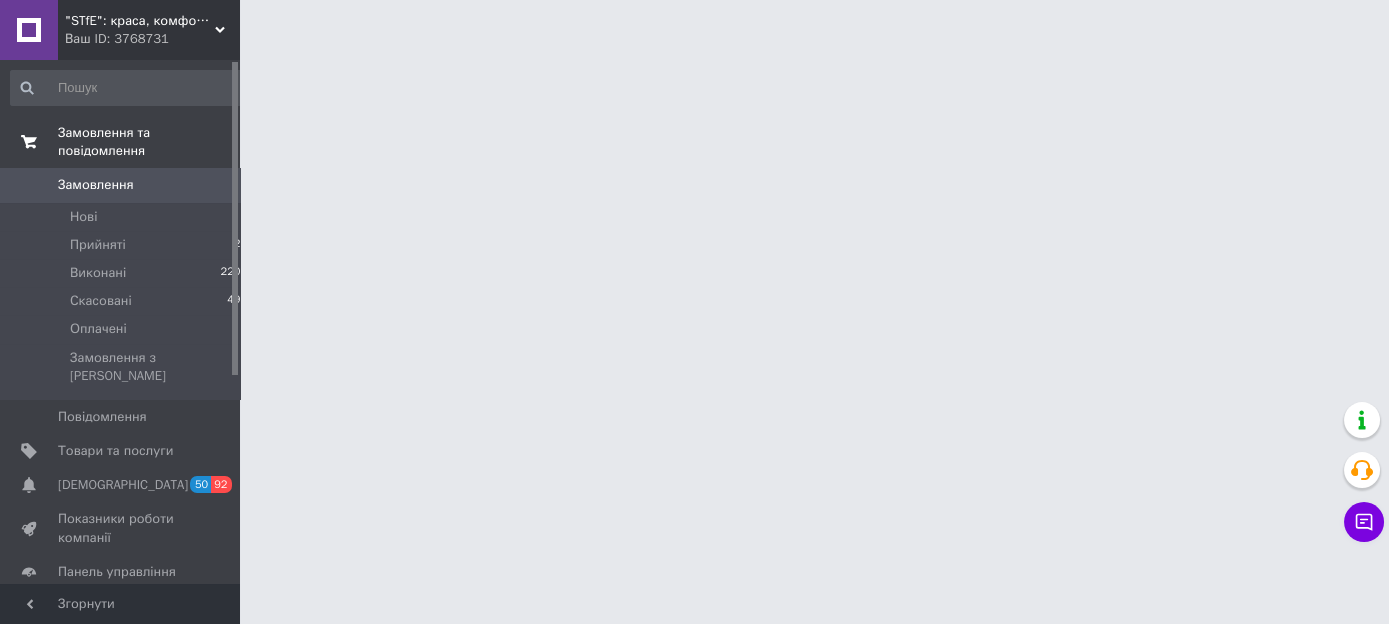 scroll, scrollTop: 0, scrollLeft: 0, axis: both 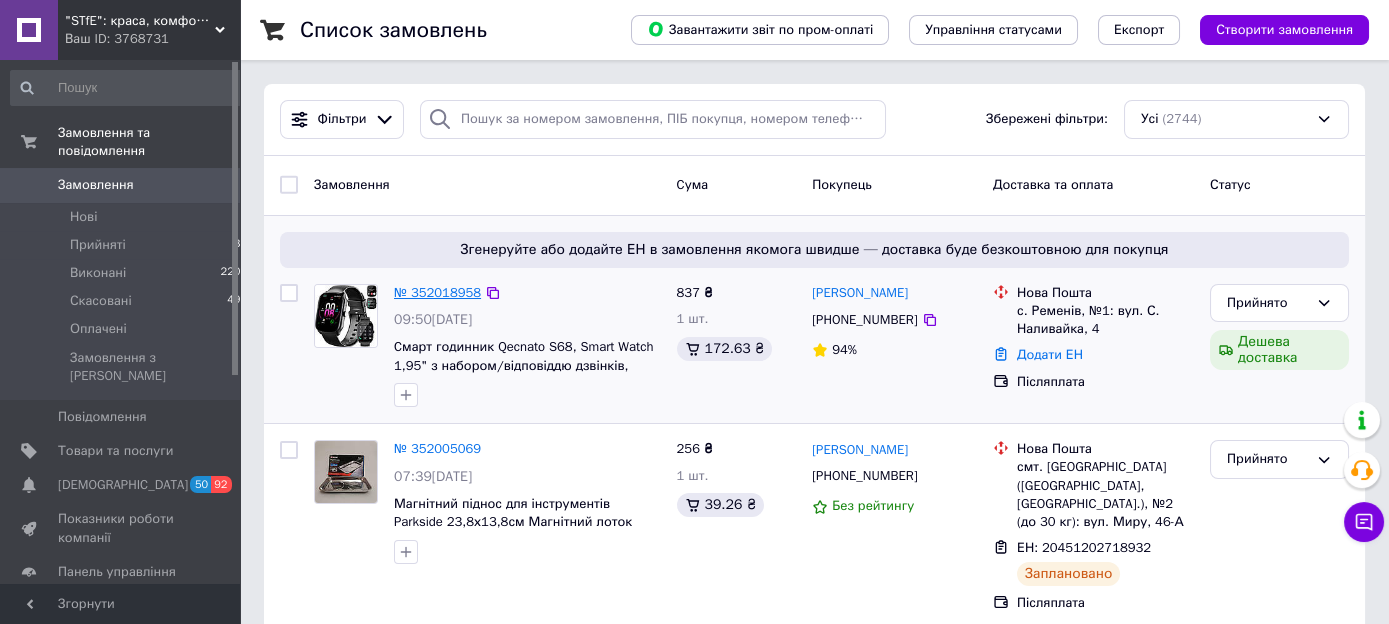 click on "№ 352018958" at bounding box center [437, 292] 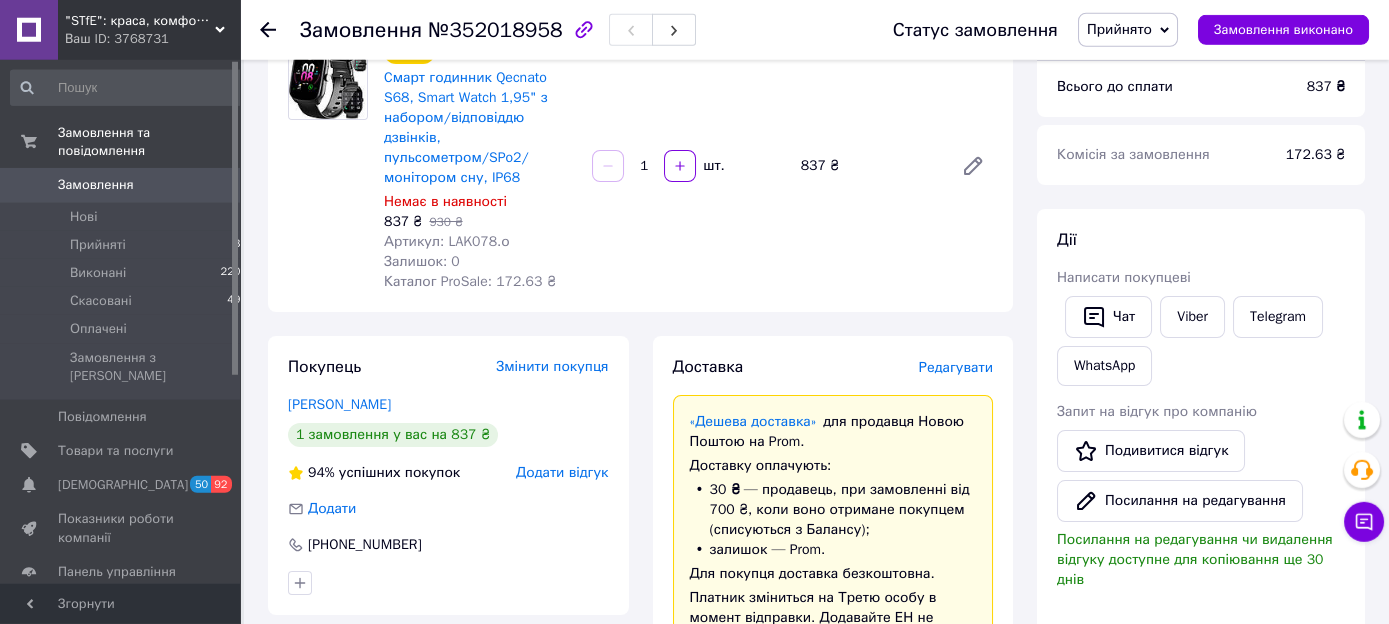 scroll, scrollTop: 0, scrollLeft: 0, axis: both 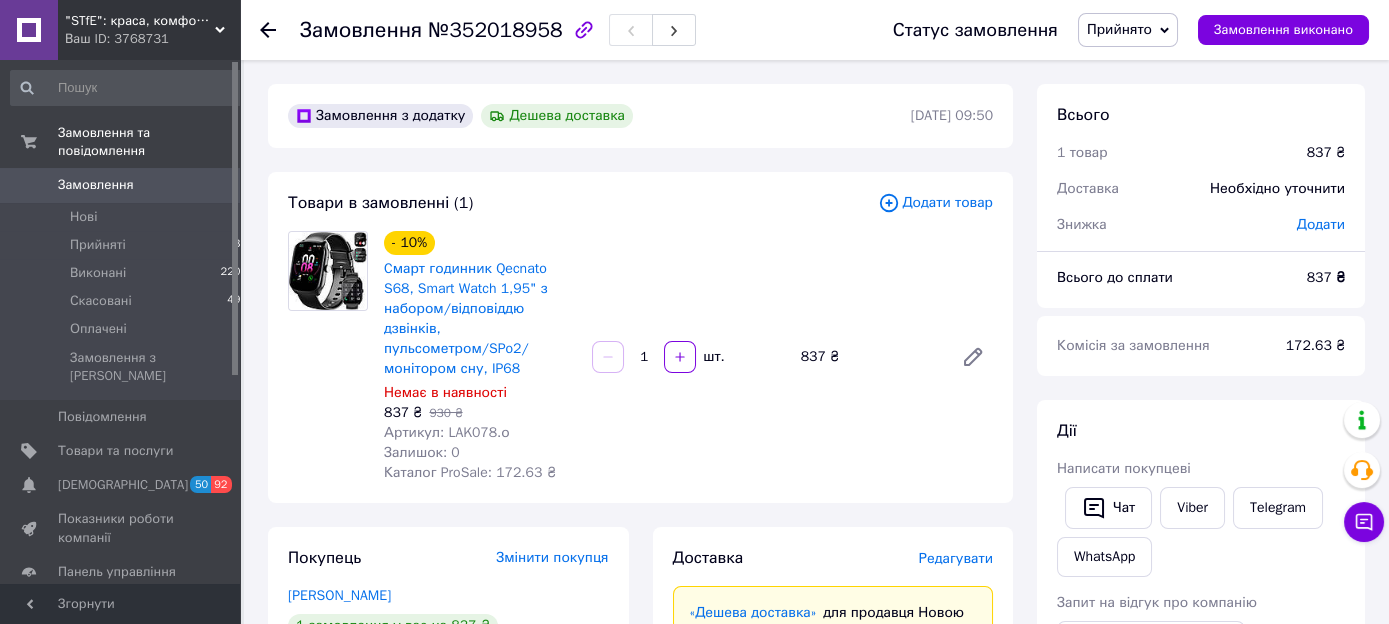 click on "Замовлення з додатку Дешева доставка" at bounding box center [597, 116] 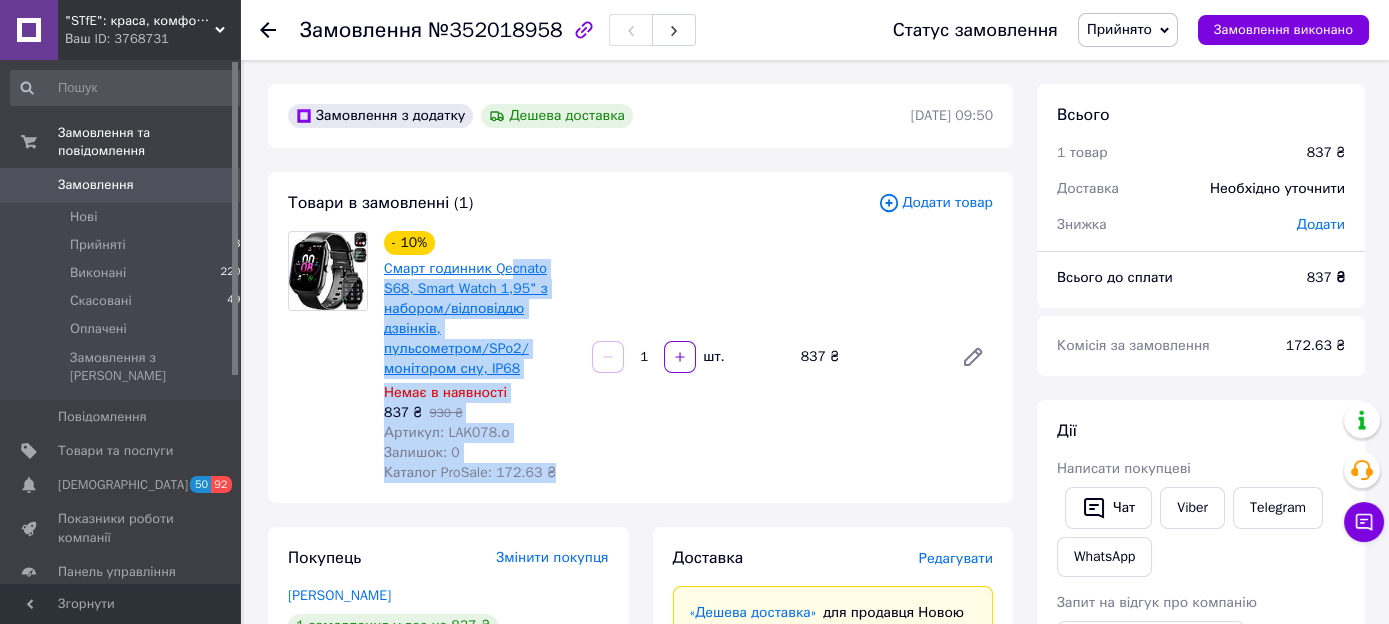drag, startPoint x: 578, startPoint y: 271, endPoint x: 510, endPoint y: 271, distance: 68 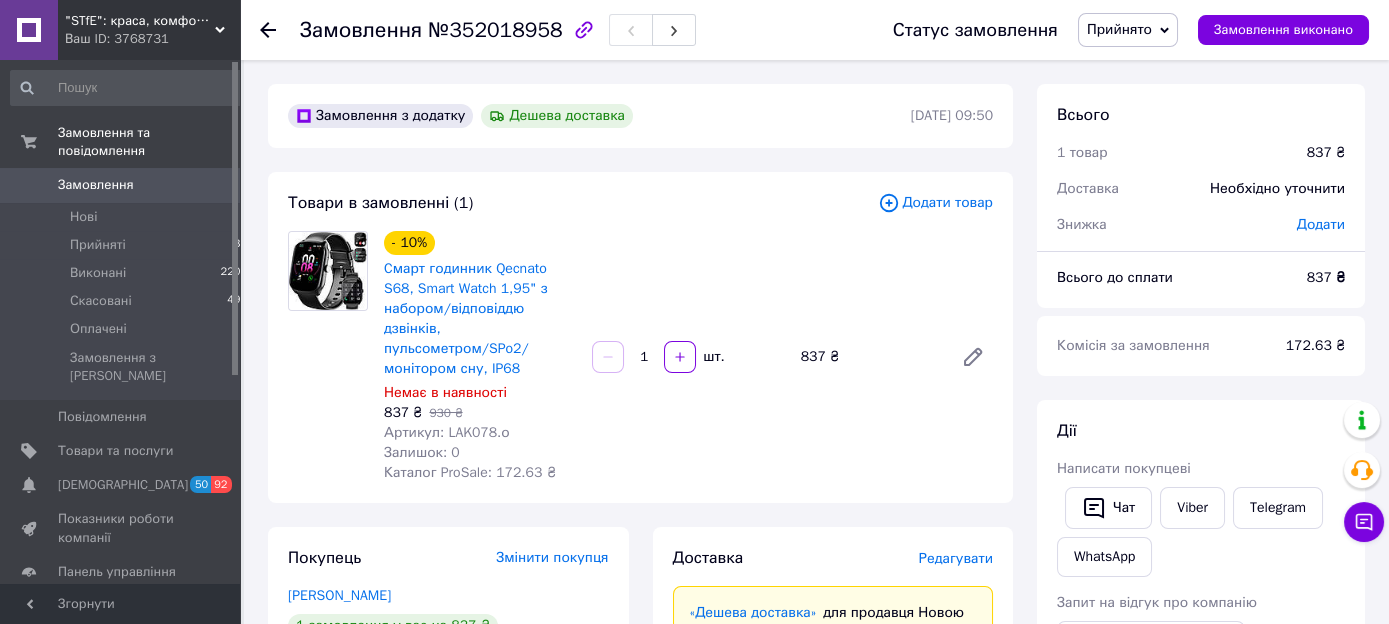 drag, startPoint x: 541, startPoint y: 226, endPoint x: 472, endPoint y: 37, distance: 201.20139 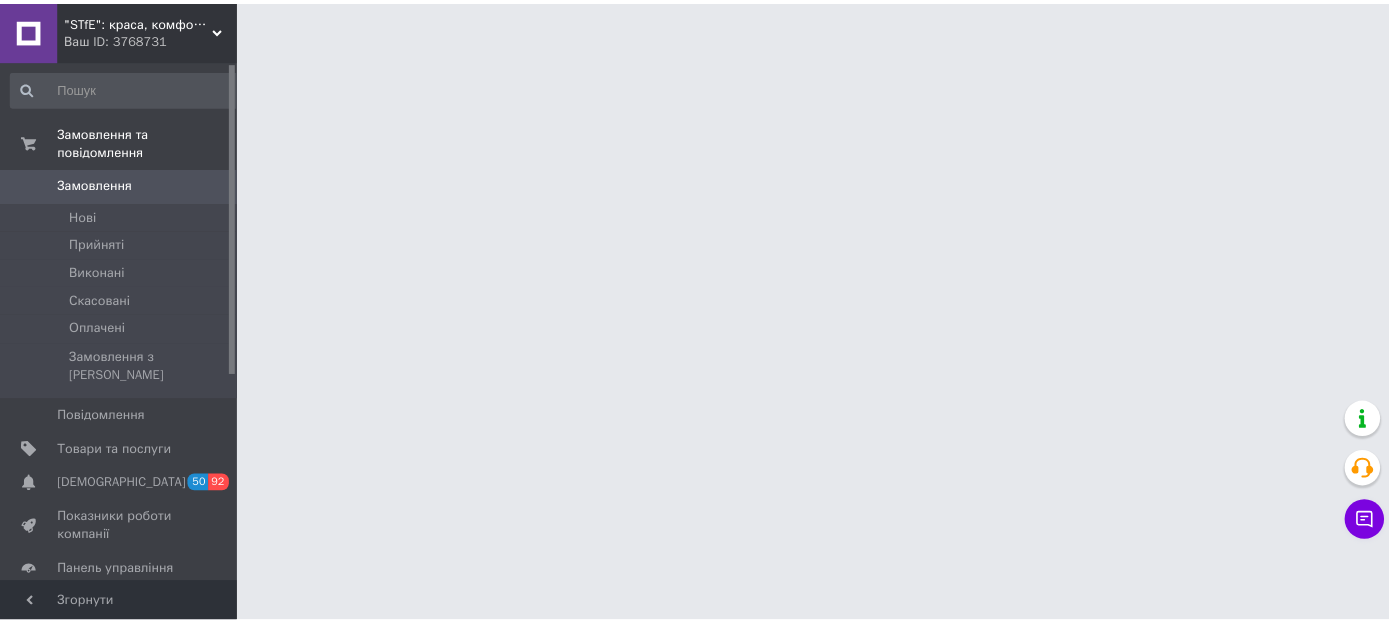 scroll, scrollTop: 0, scrollLeft: 0, axis: both 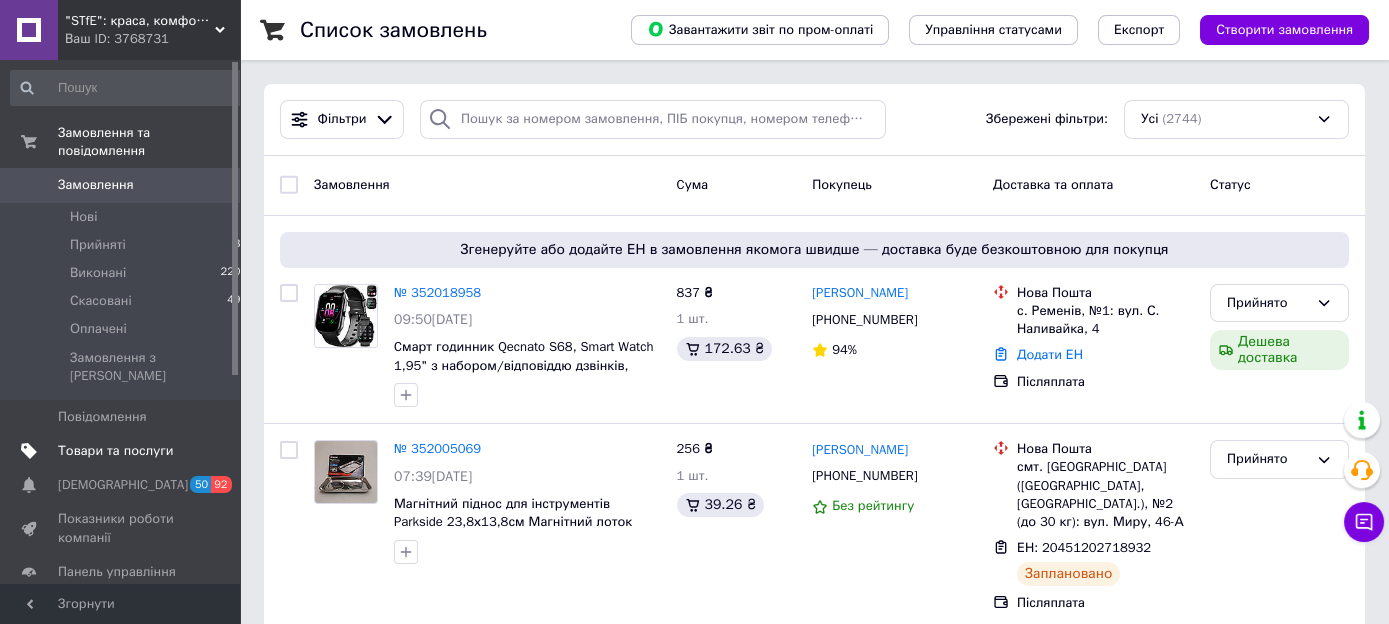 click on "Товари та послуги" at bounding box center (115, 451) 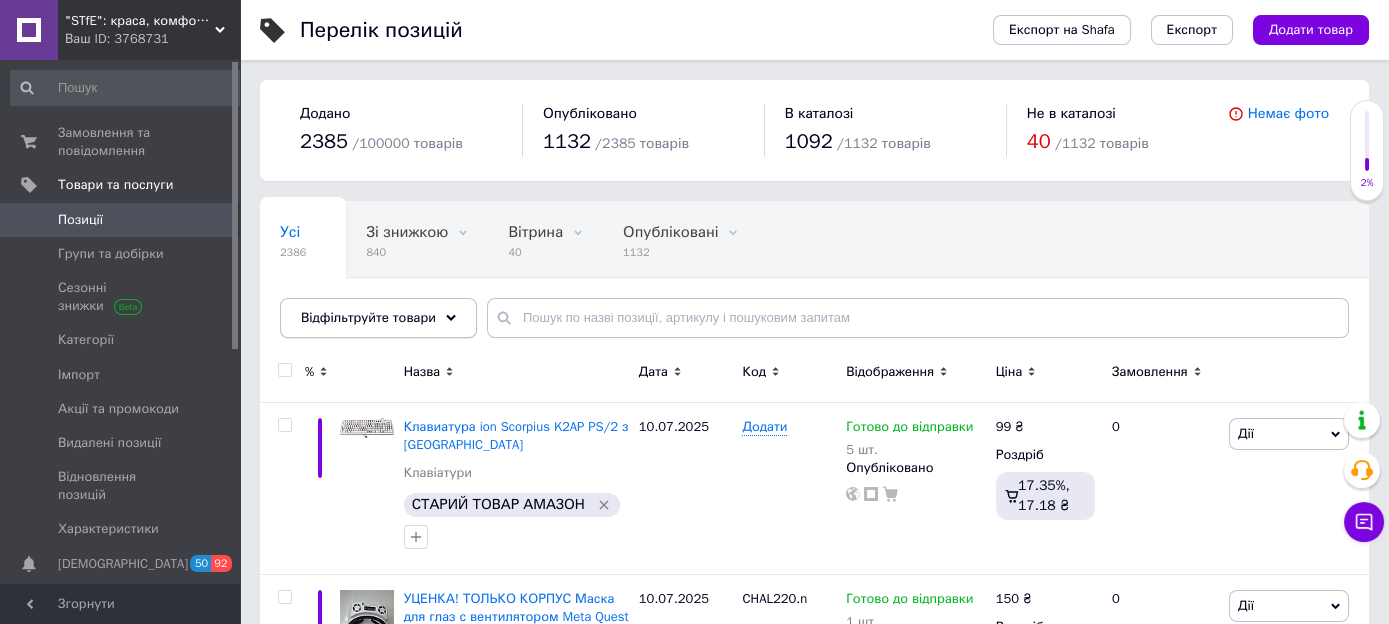 click 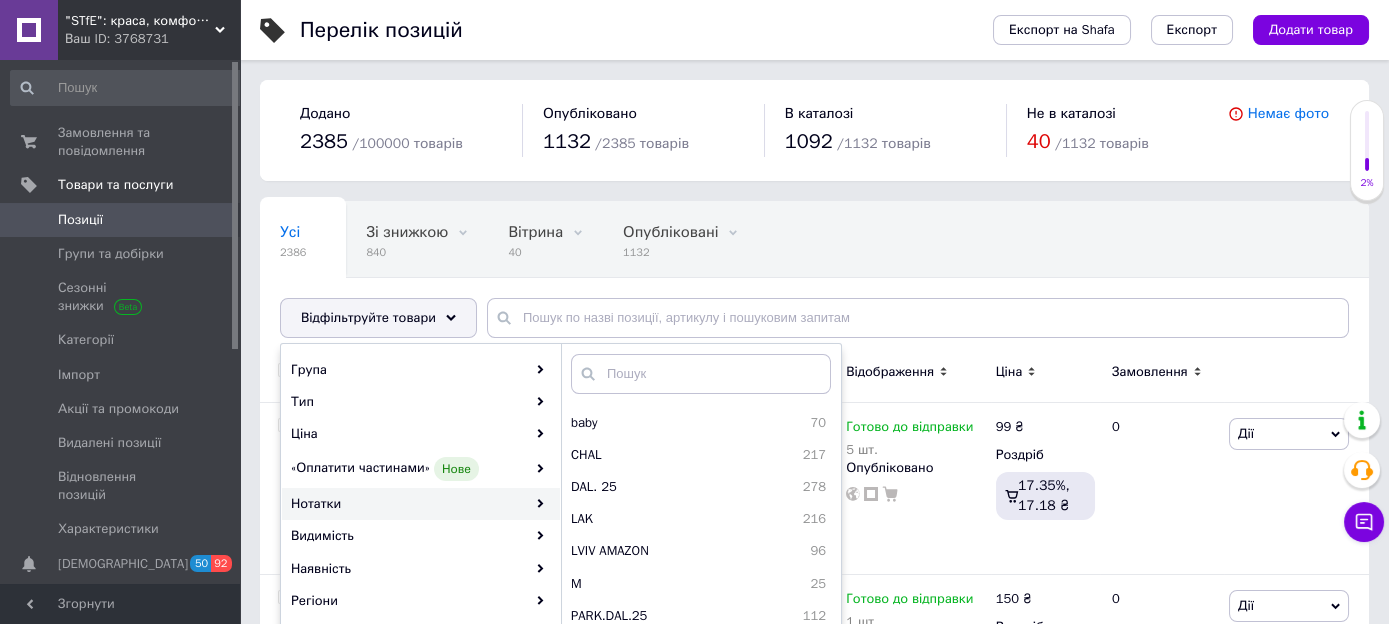 scroll, scrollTop: 202, scrollLeft: 0, axis: vertical 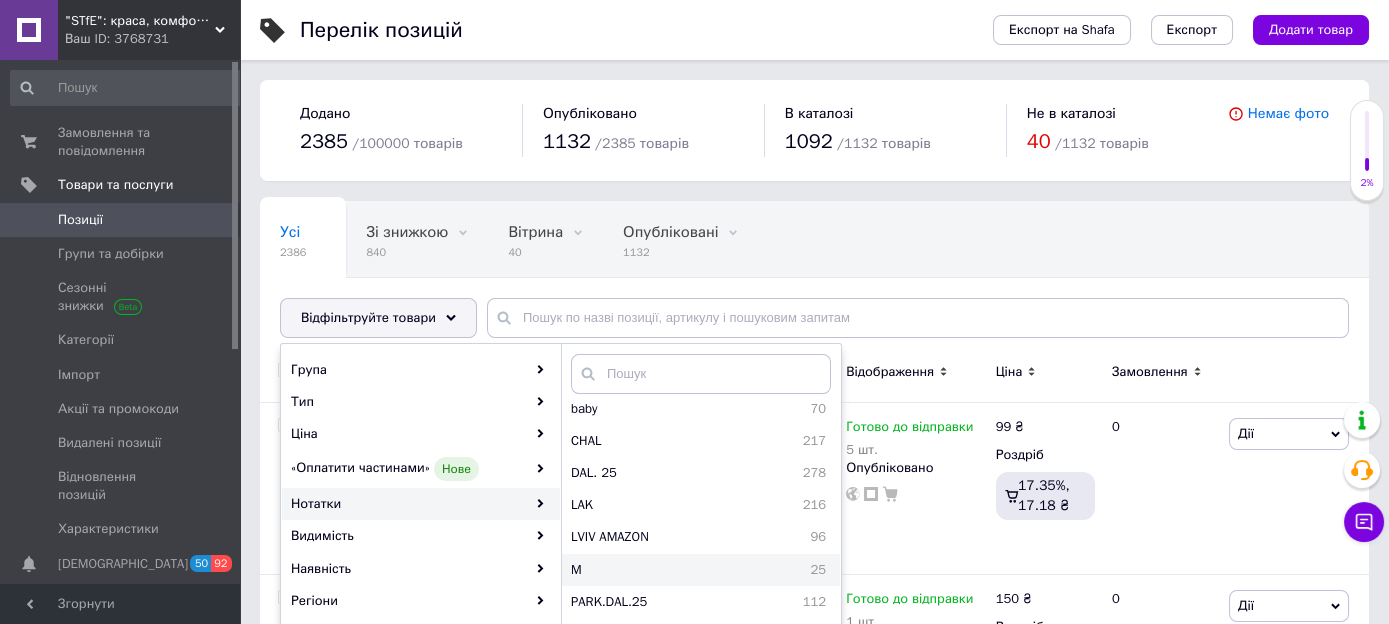 click on "M" at bounding box center [608, 570] 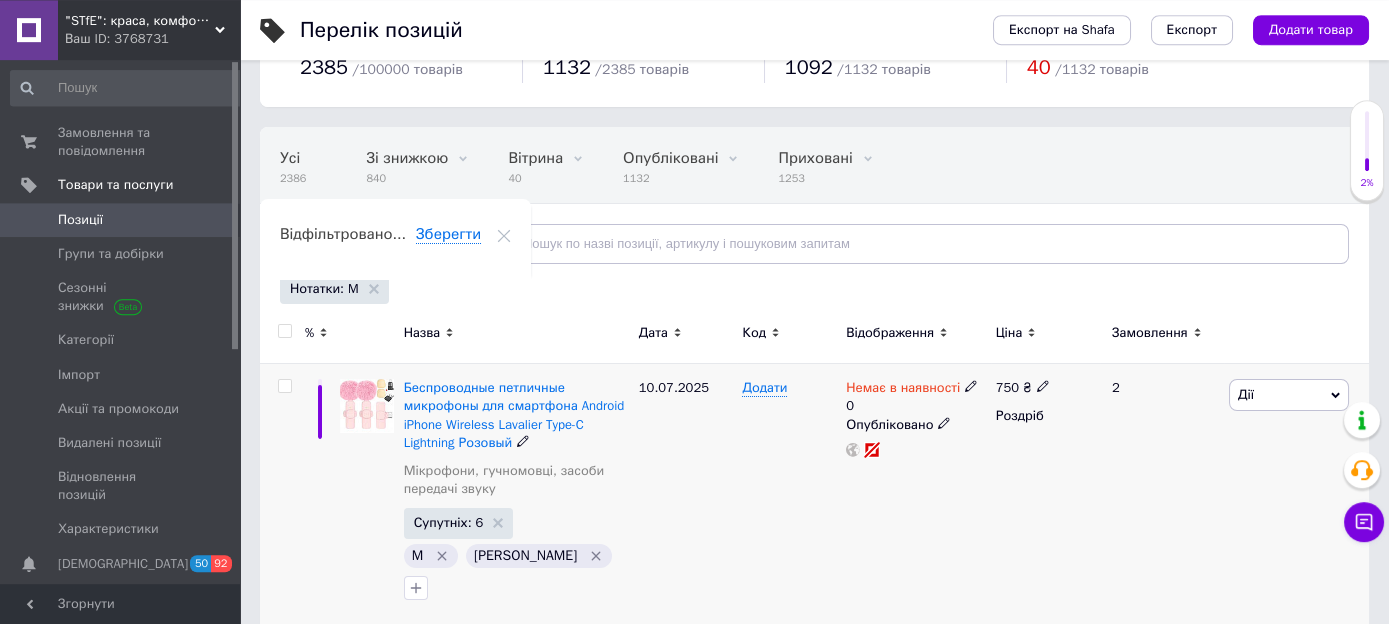 scroll, scrollTop: 105, scrollLeft: 0, axis: vertical 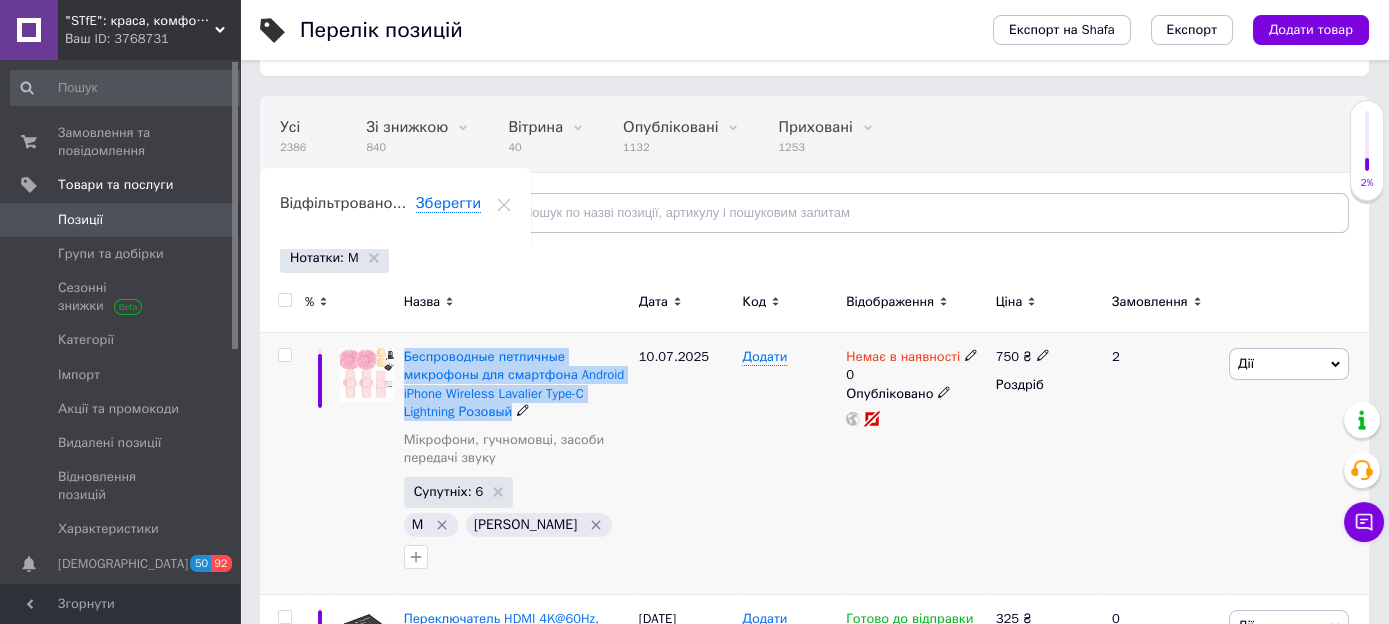 drag, startPoint x: 403, startPoint y: 352, endPoint x: 516, endPoint y: 416, distance: 129.86531 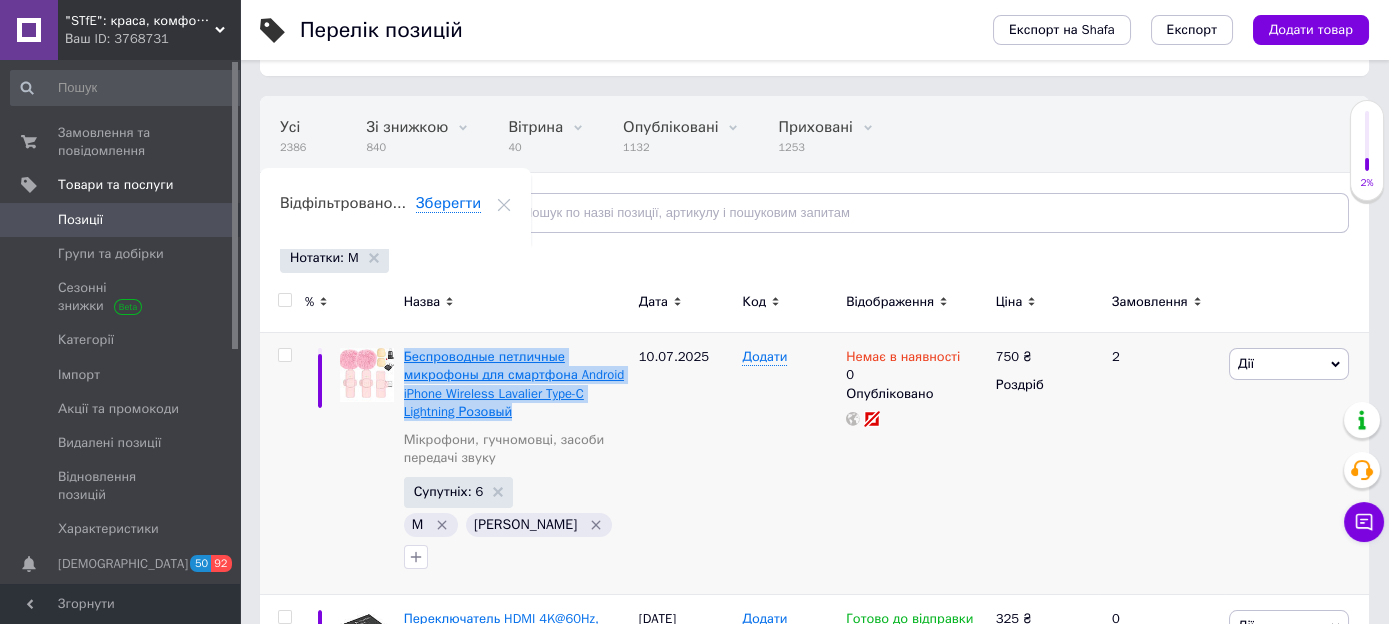 copy on "Беспроводные петличные микрофоны для смартфона Android iPhone Wireless Lavalier Type-C Lightning Розовый" 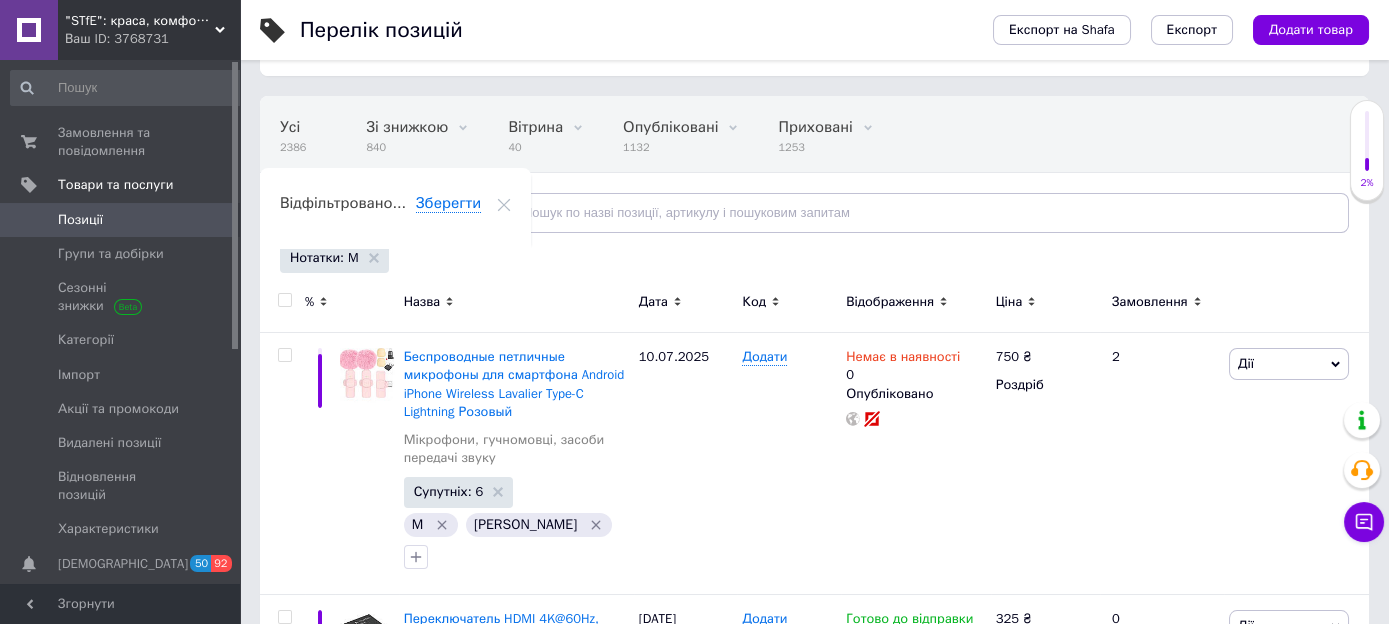 click on "Усі 2386 Зі знижкою 840 Видалити Редагувати Вітрина 40 Видалити Редагувати Опубліковані 1132 Видалити Редагувати Приховані 1253 Видалити Редагувати Ok Відфільтровано...  Зберегти Нічого не знайдено Можливо, помилка у слові  або немає відповідностей за вашим запитом. Усі 2386 Зі знижкою 840 Вітрина 40 Опубліковані 1132 Приховані 1253 Відфільтруйте товари Нотатки: M" at bounding box center (814, 187) 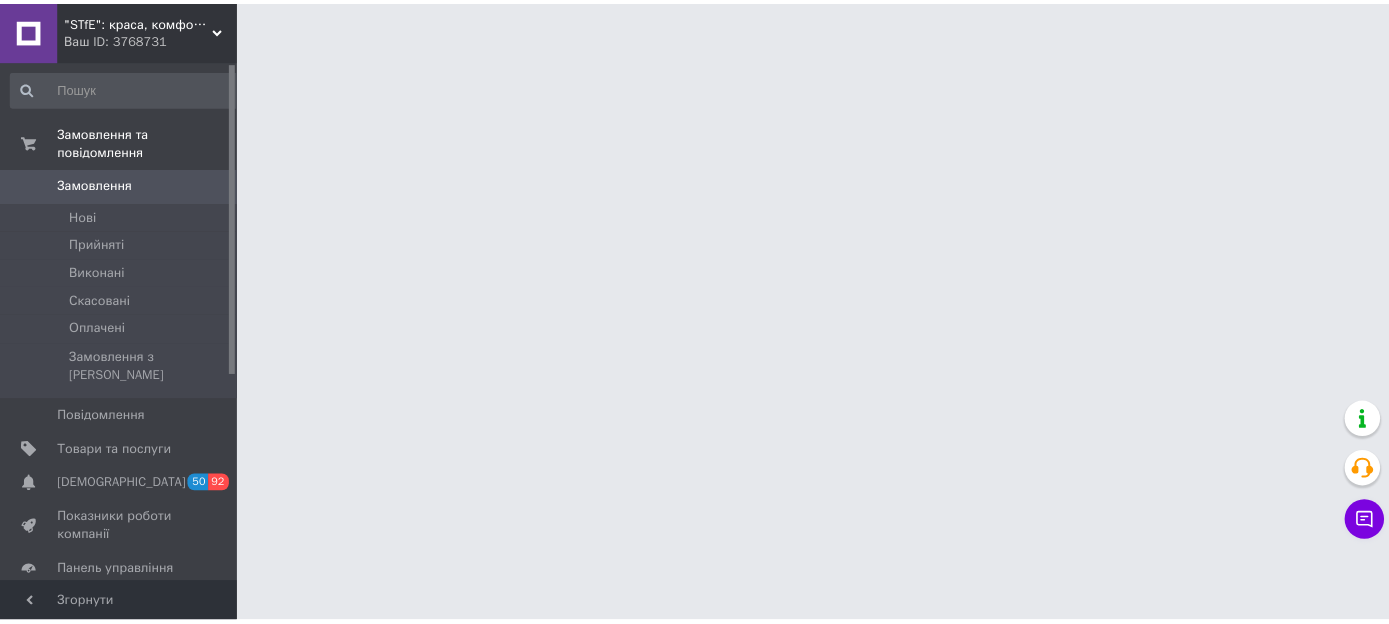 scroll, scrollTop: 0, scrollLeft: 0, axis: both 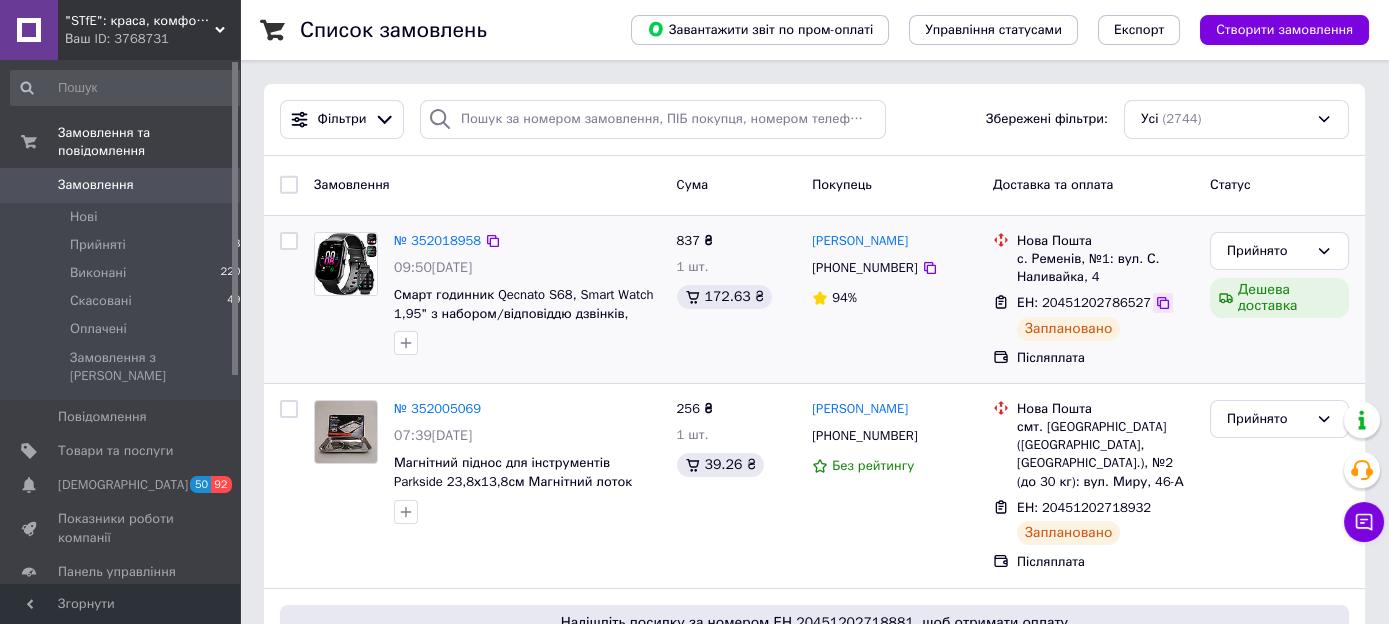click 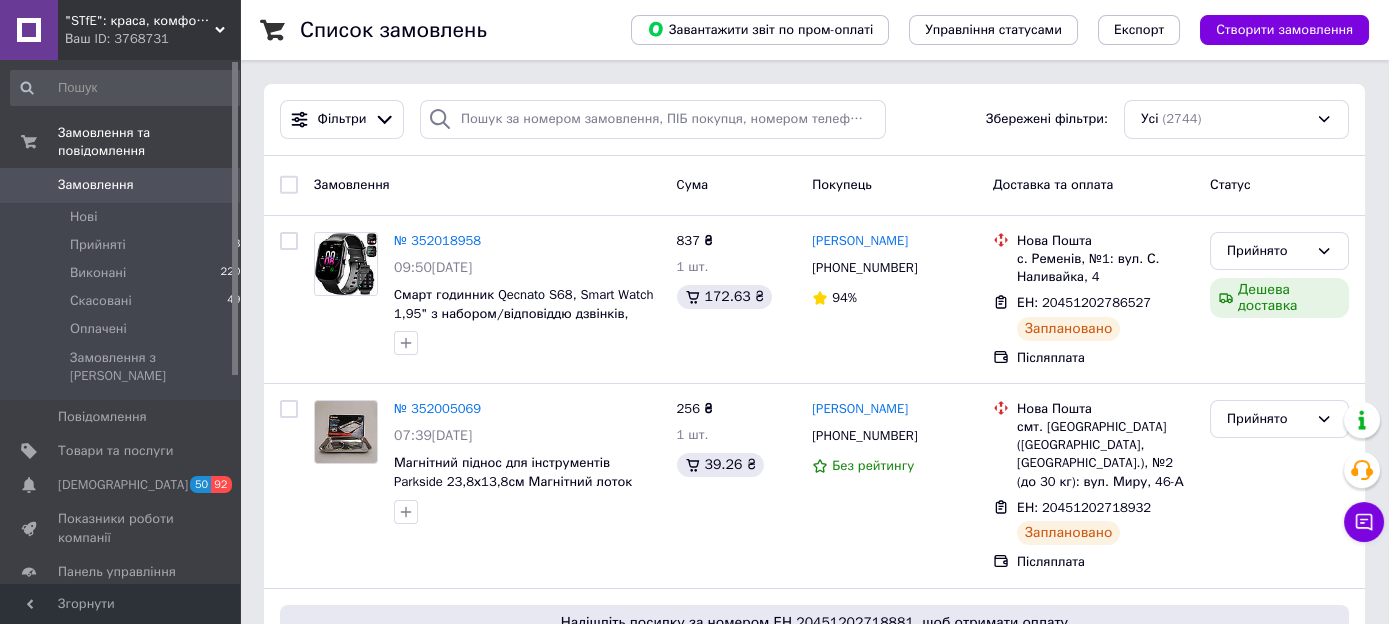 click on "Замовлення" at bounding box center [487, 185] 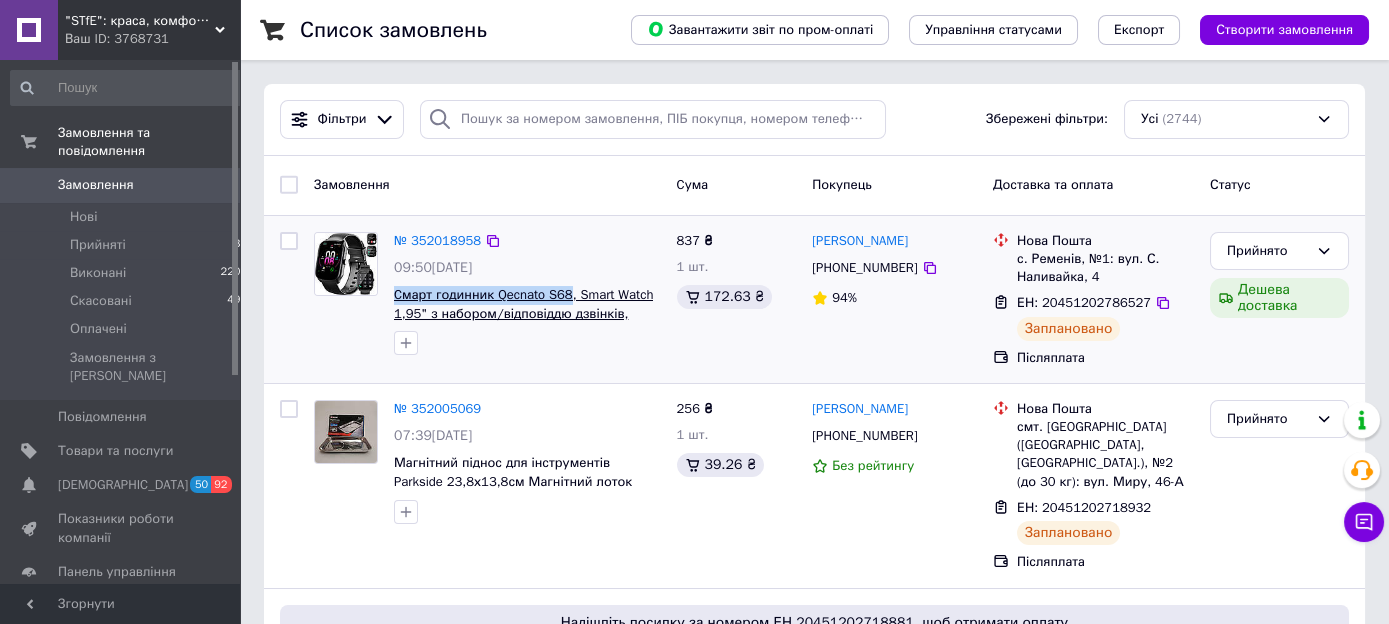 drag, startPoint x: 388, startPoint y: 291, endPoint x: 566, endPoint y: 298, distance: 178.13759 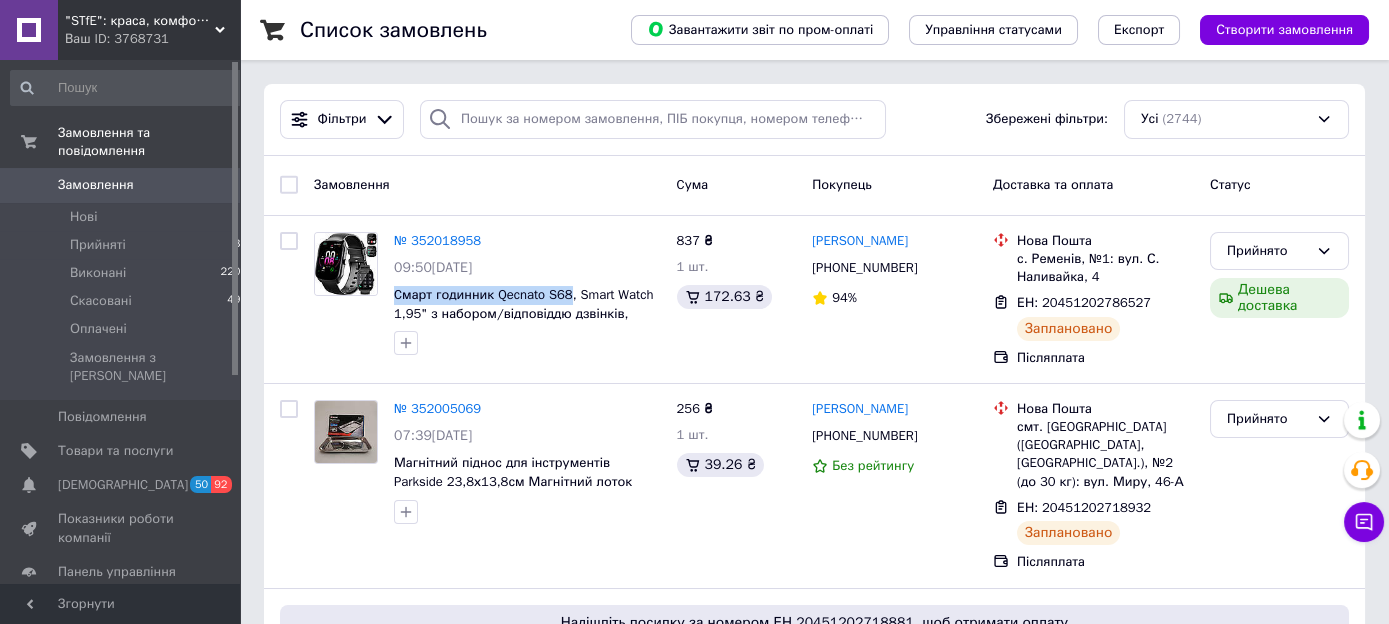 copy on "Cмарт годинник Qecnato S68" 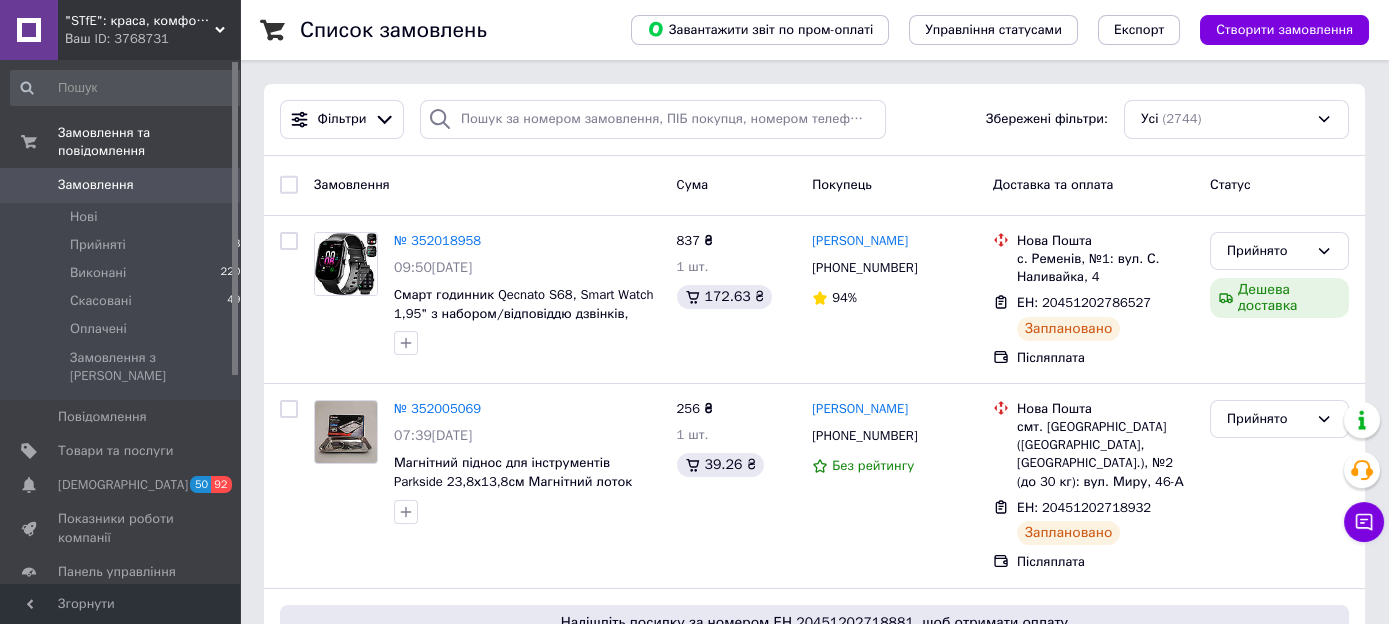 click on "Замовлення" at bounding box center (487, 185) 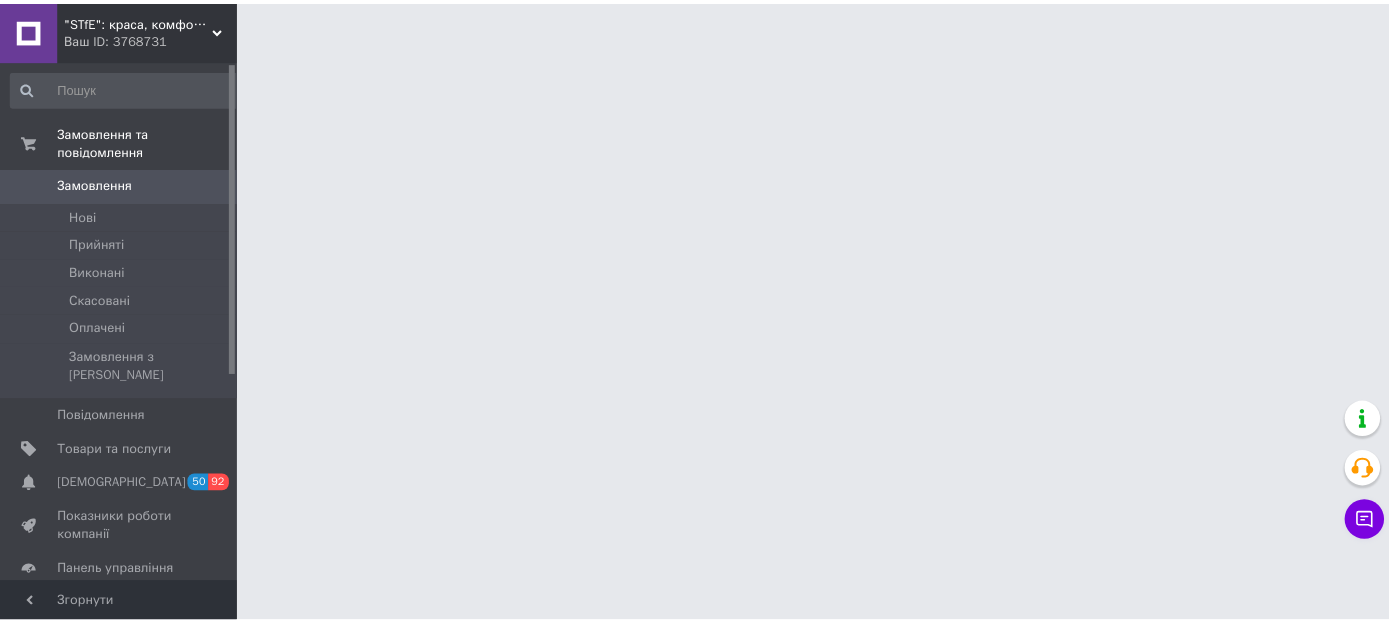 scroll, scrollTop: 0, scrollLeft: 0, axis: both 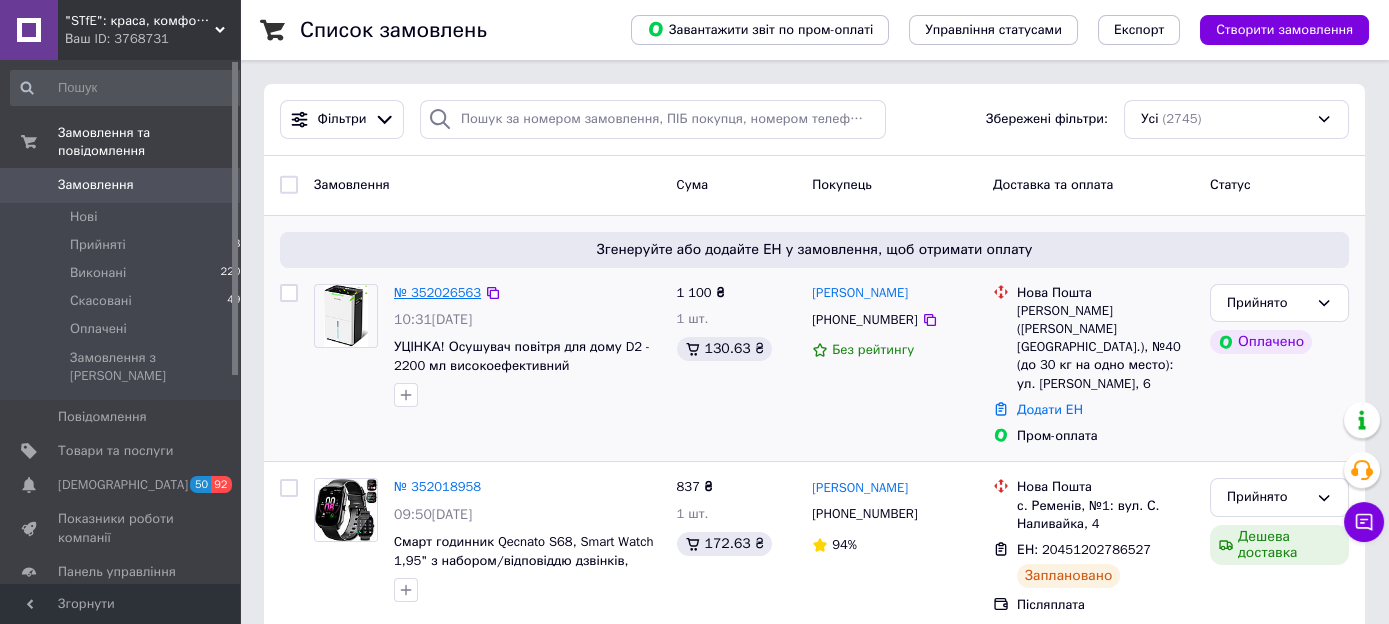 click on "№ 352026563" at bounding box center [437, 292] 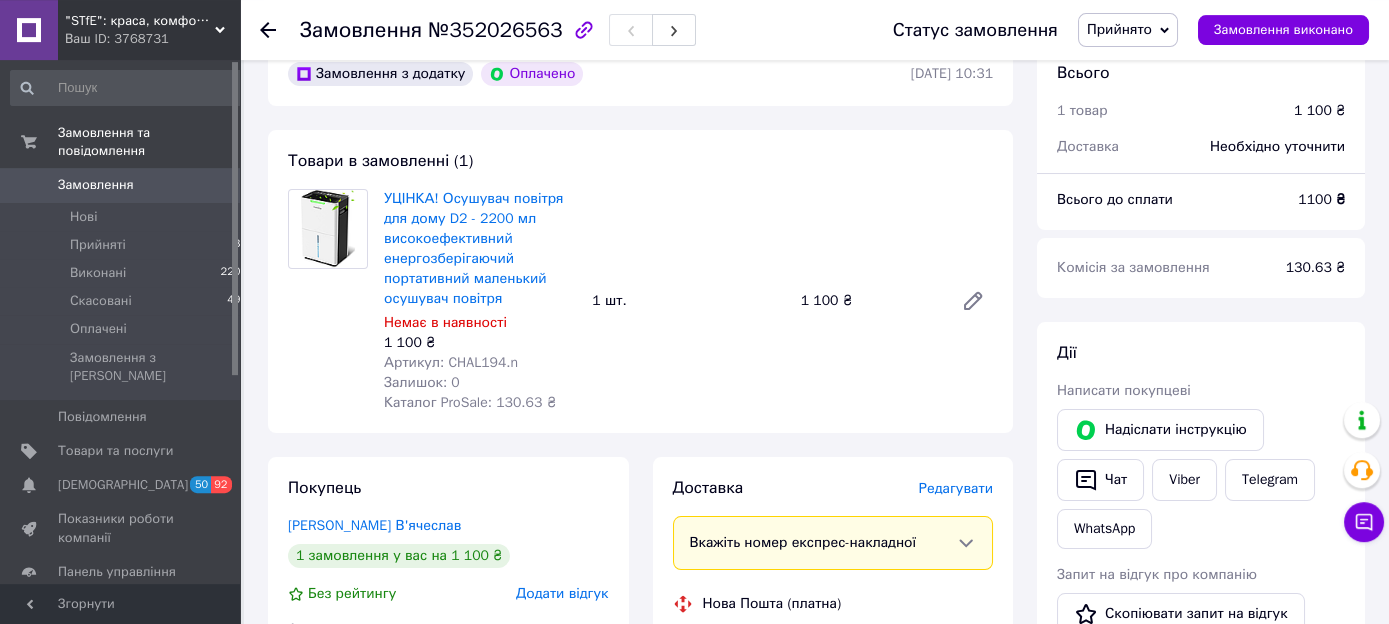 scroll, scrollTop: 633, scrollLeft: 0, axis: vertical 